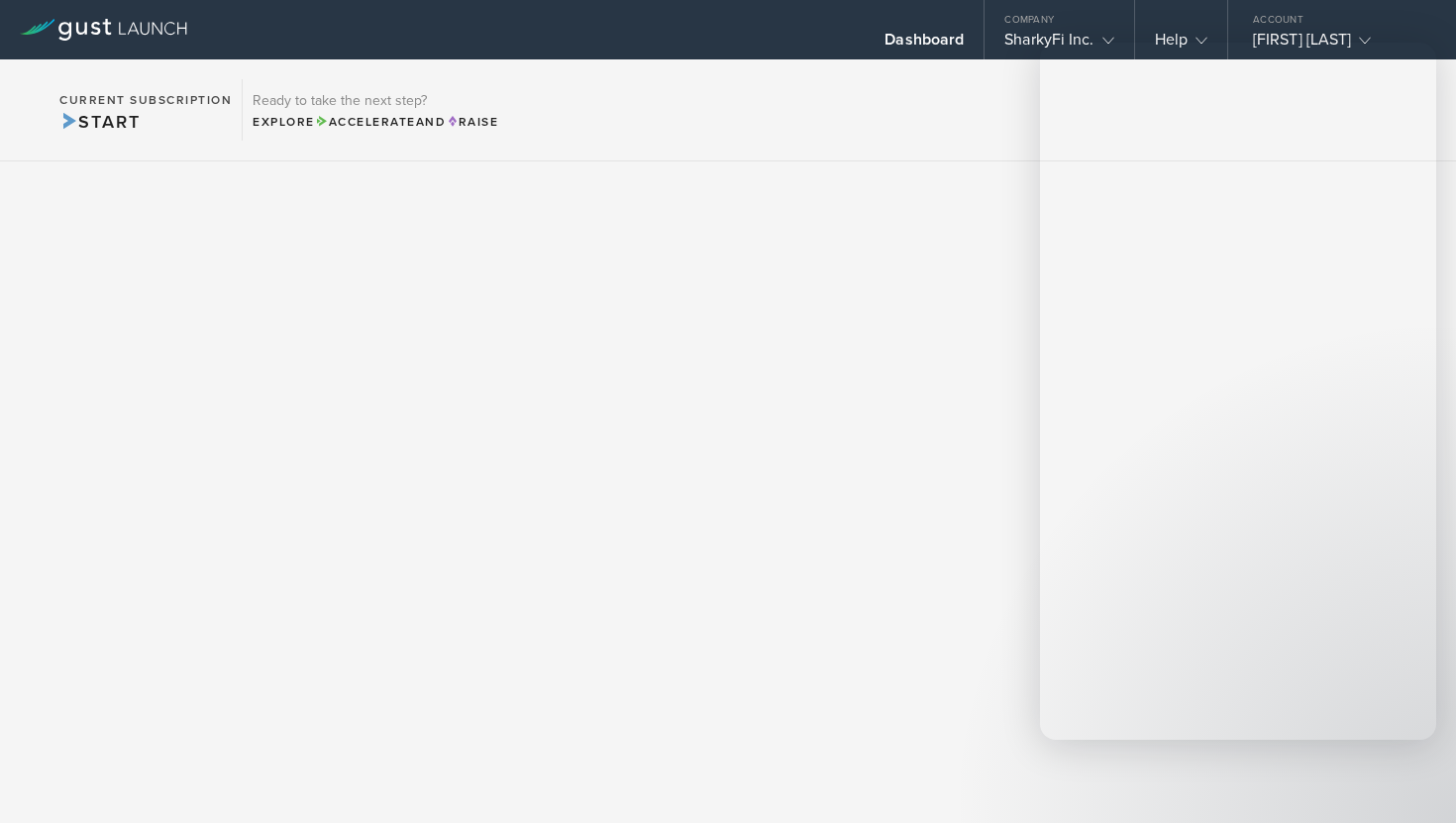 scroll, scrollTop: 0, scrollLeft: 0, axis: both 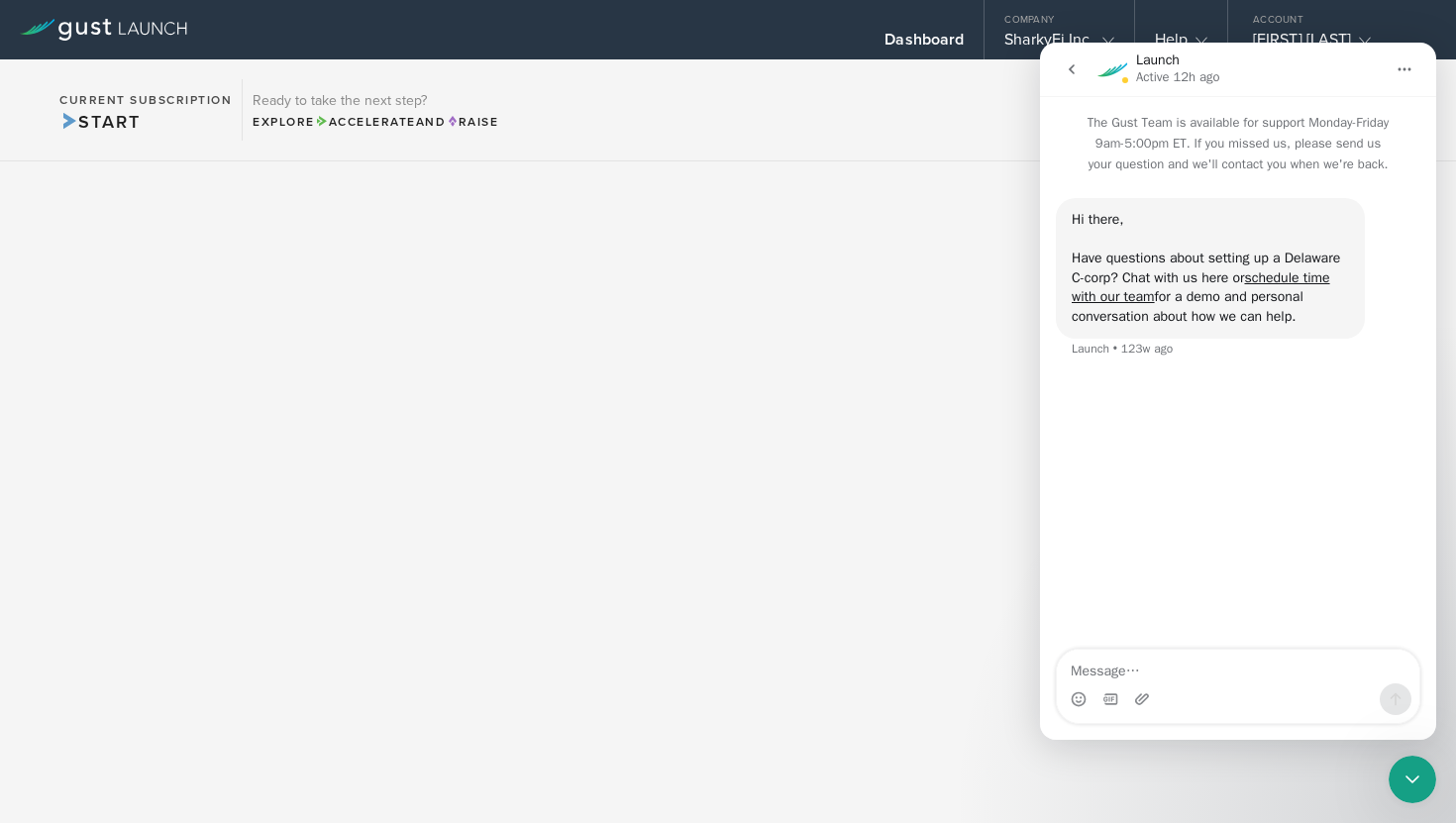 click 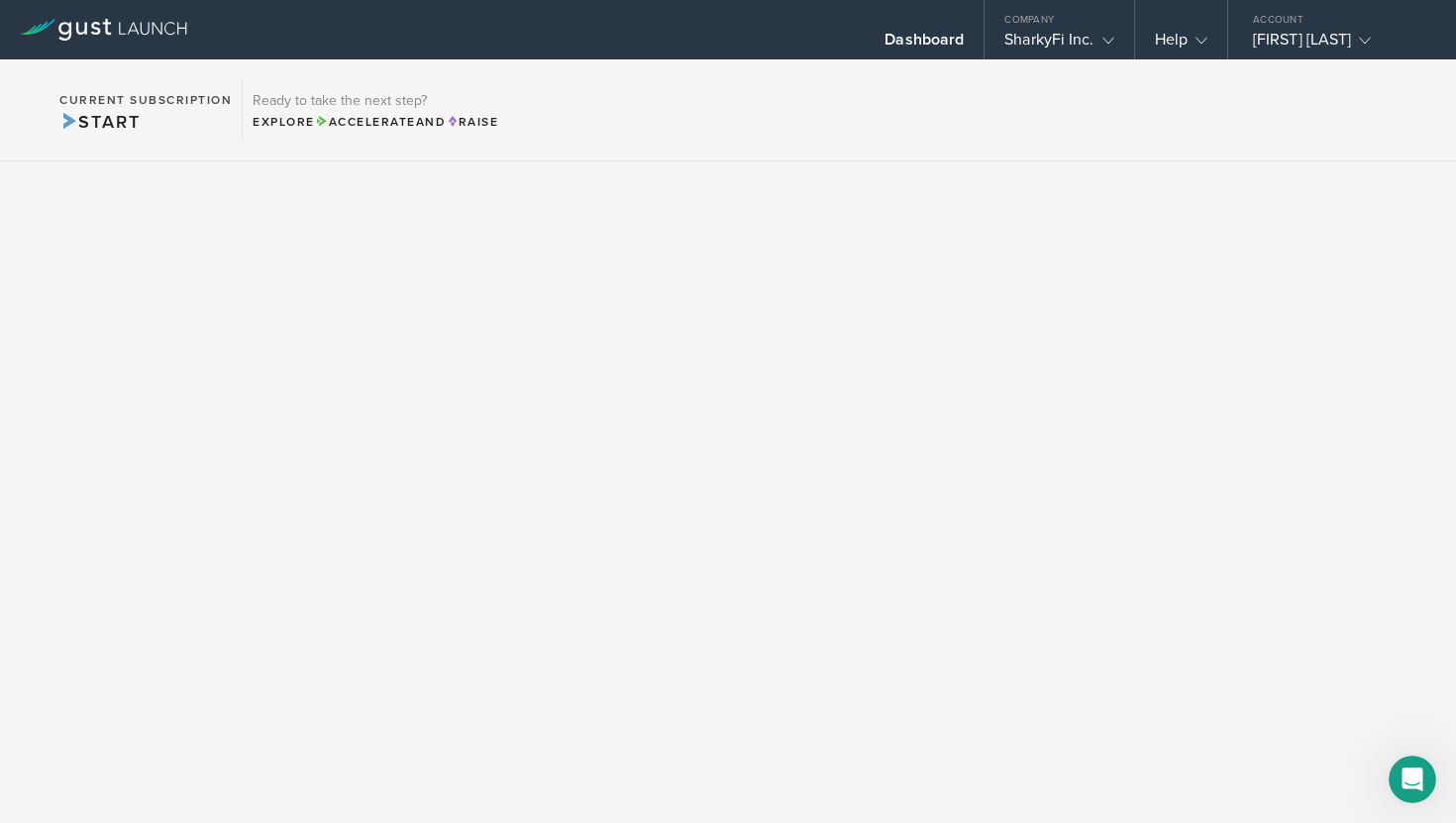 scroll, scrollTop: 0, scrollLeft: 0, axis: both 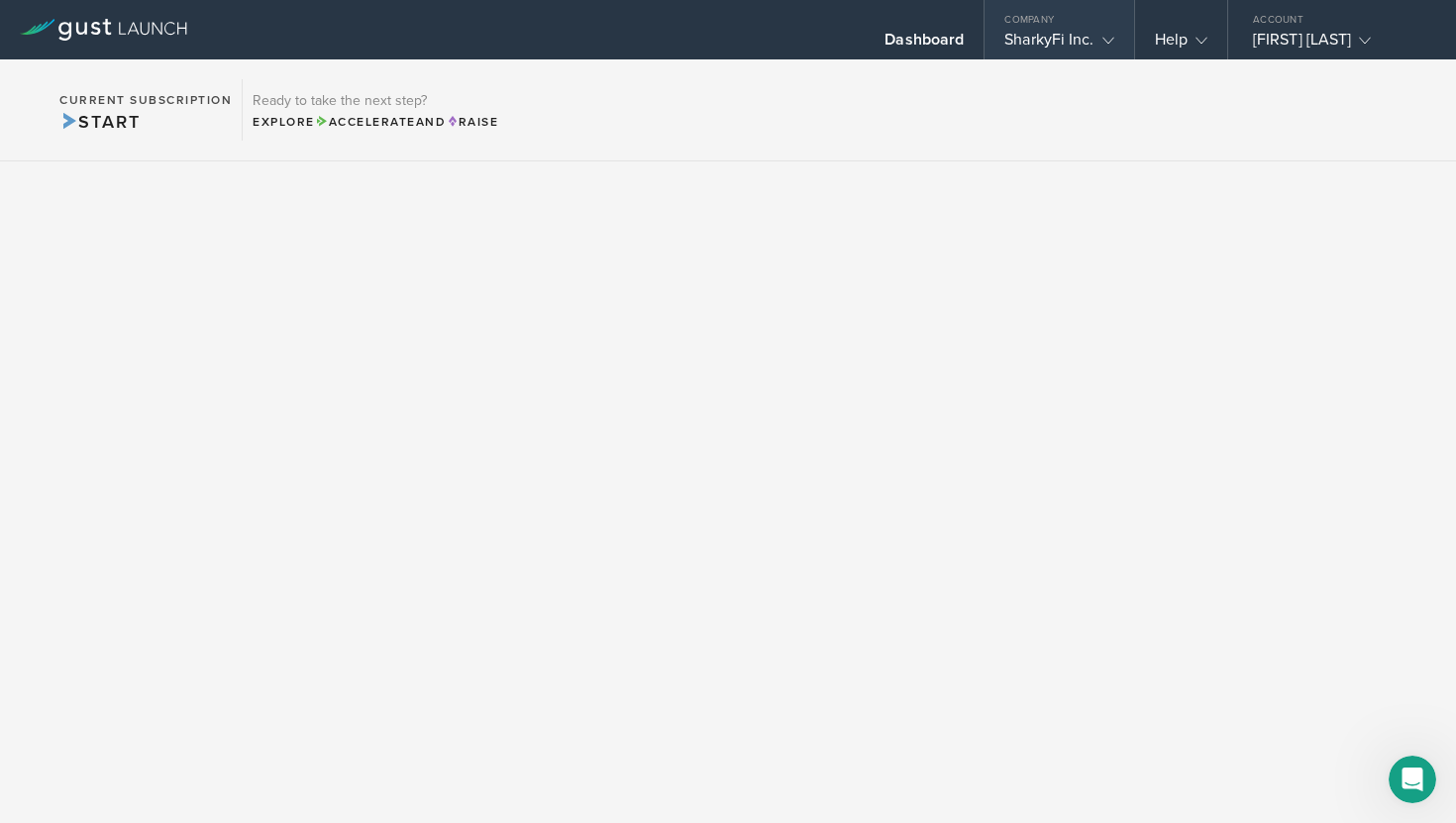 click 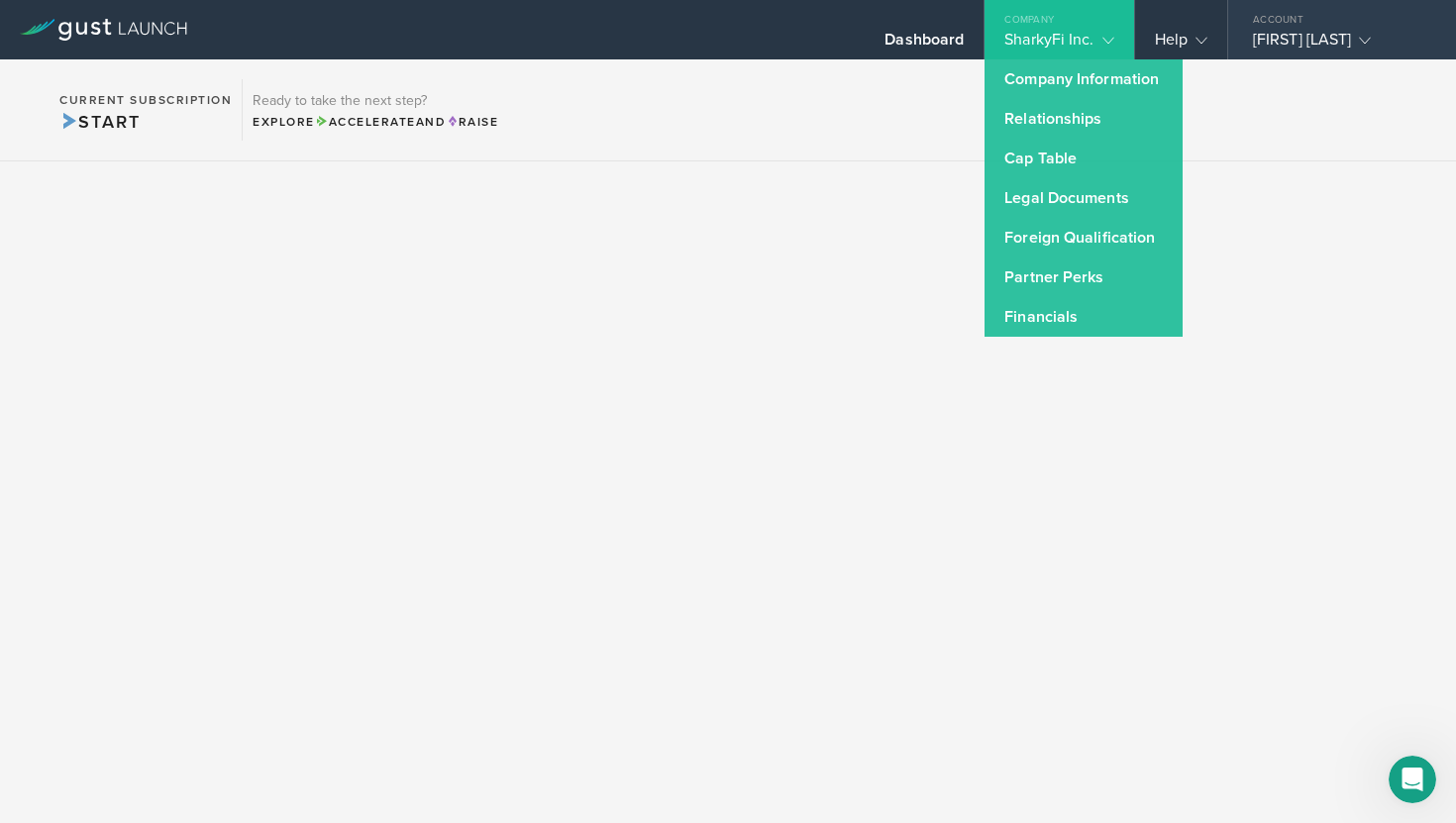 click on "[FIRST] [LAST]" at bounding box center [1337, 45] 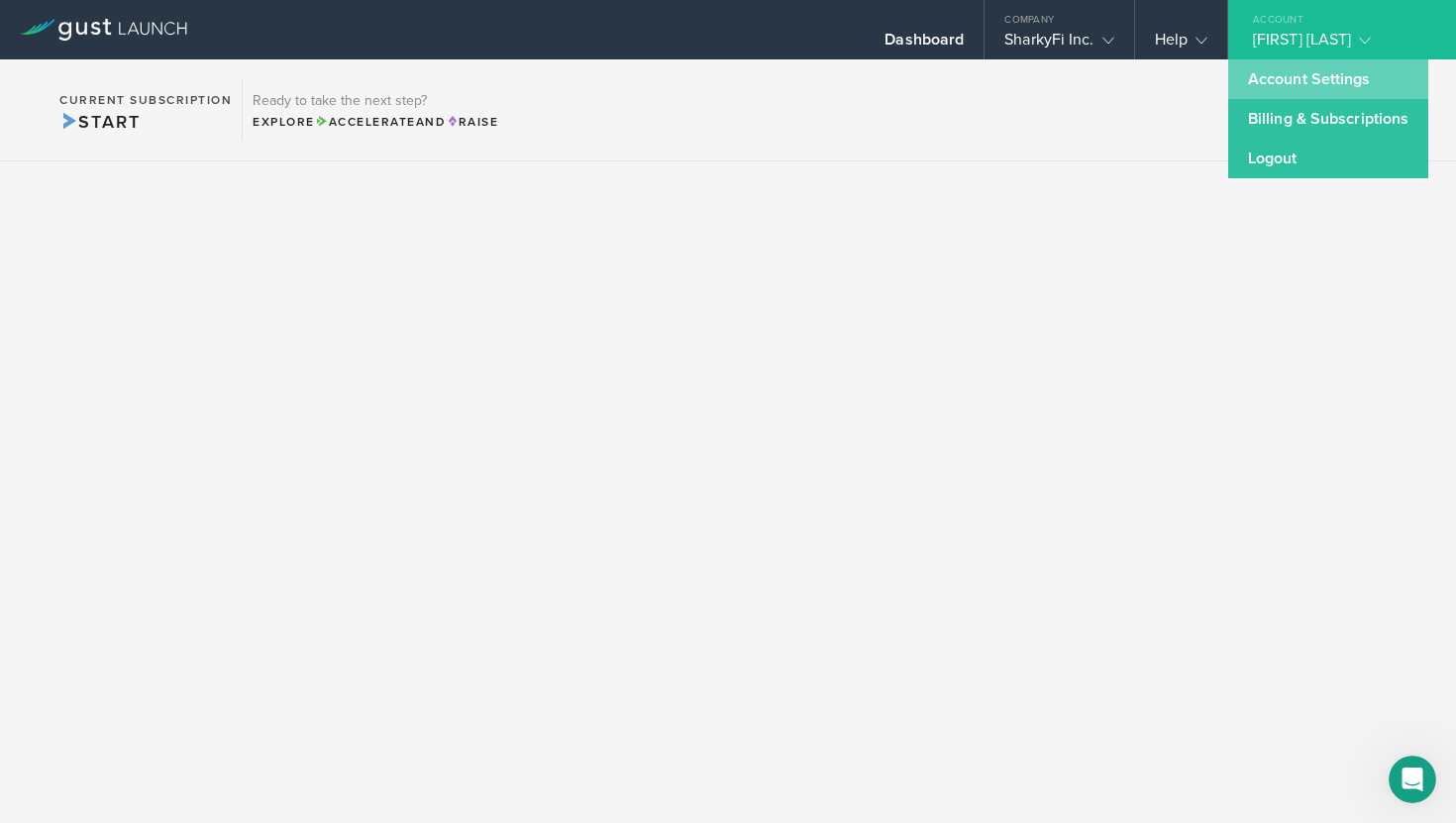 click on "Account Settings" at bounding box center [1328, 79] 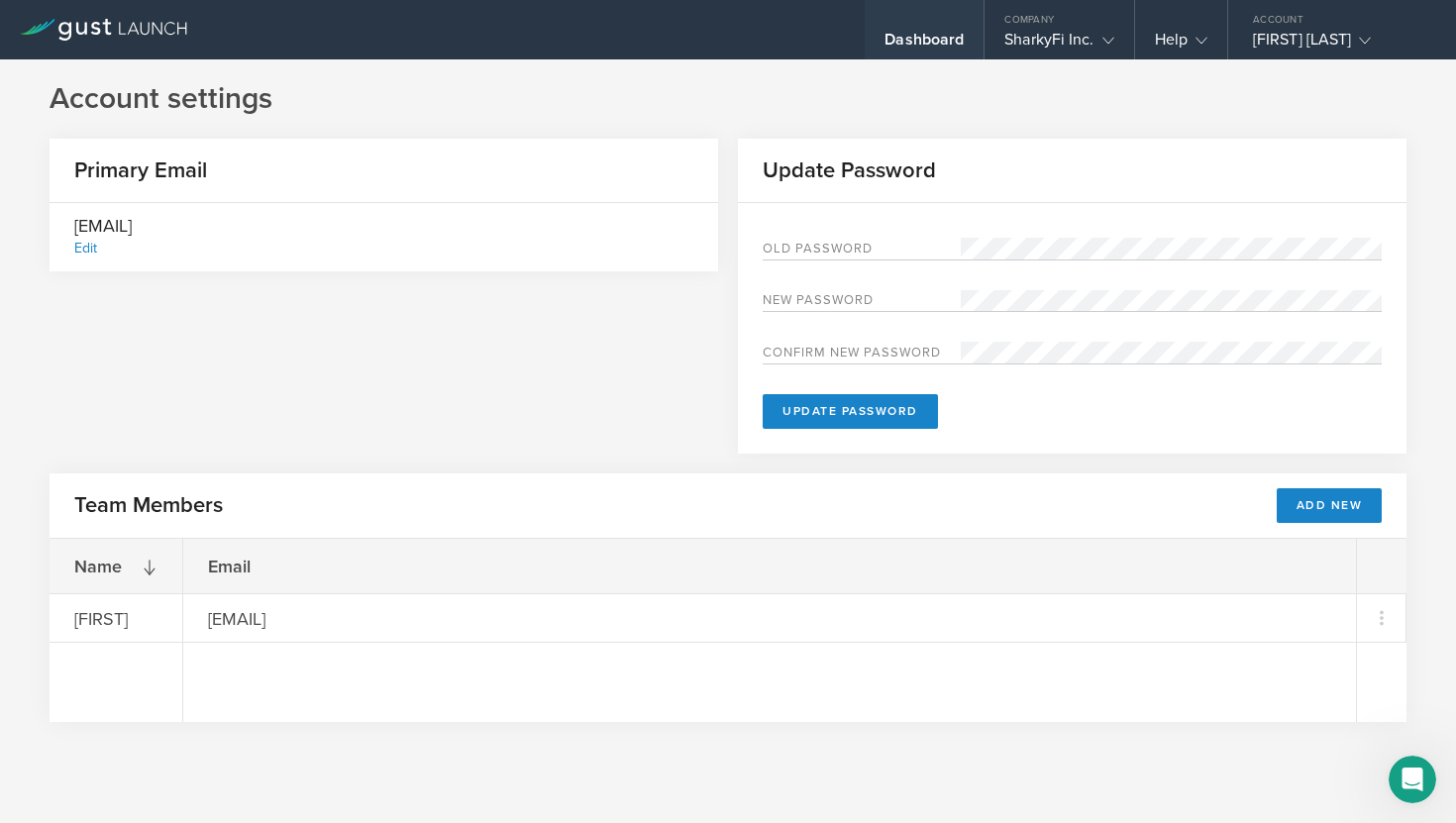 click on "Dashboard" at bounding box center [924, 45] 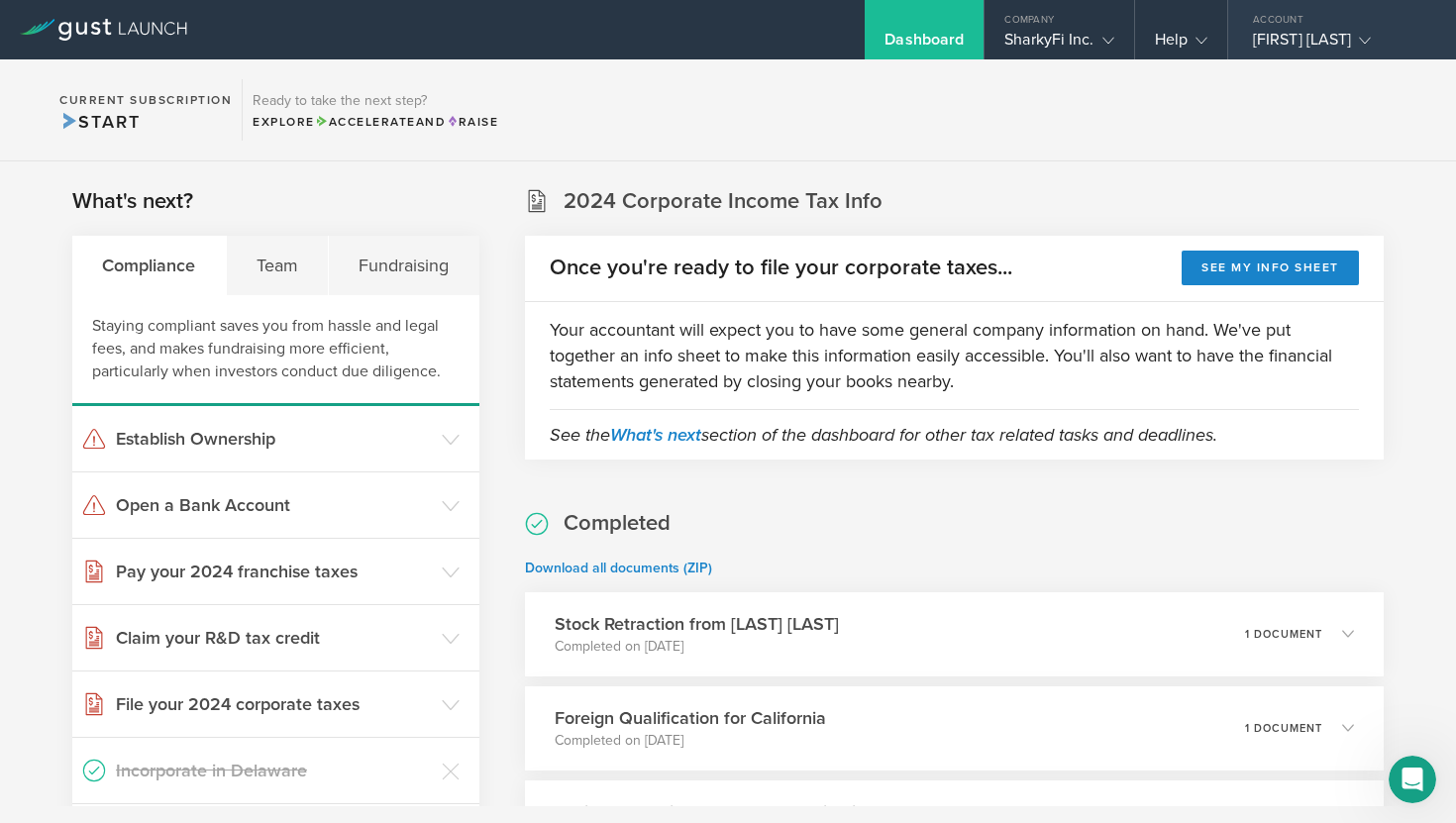 click on "Account" at bounding box center (1342, 15) 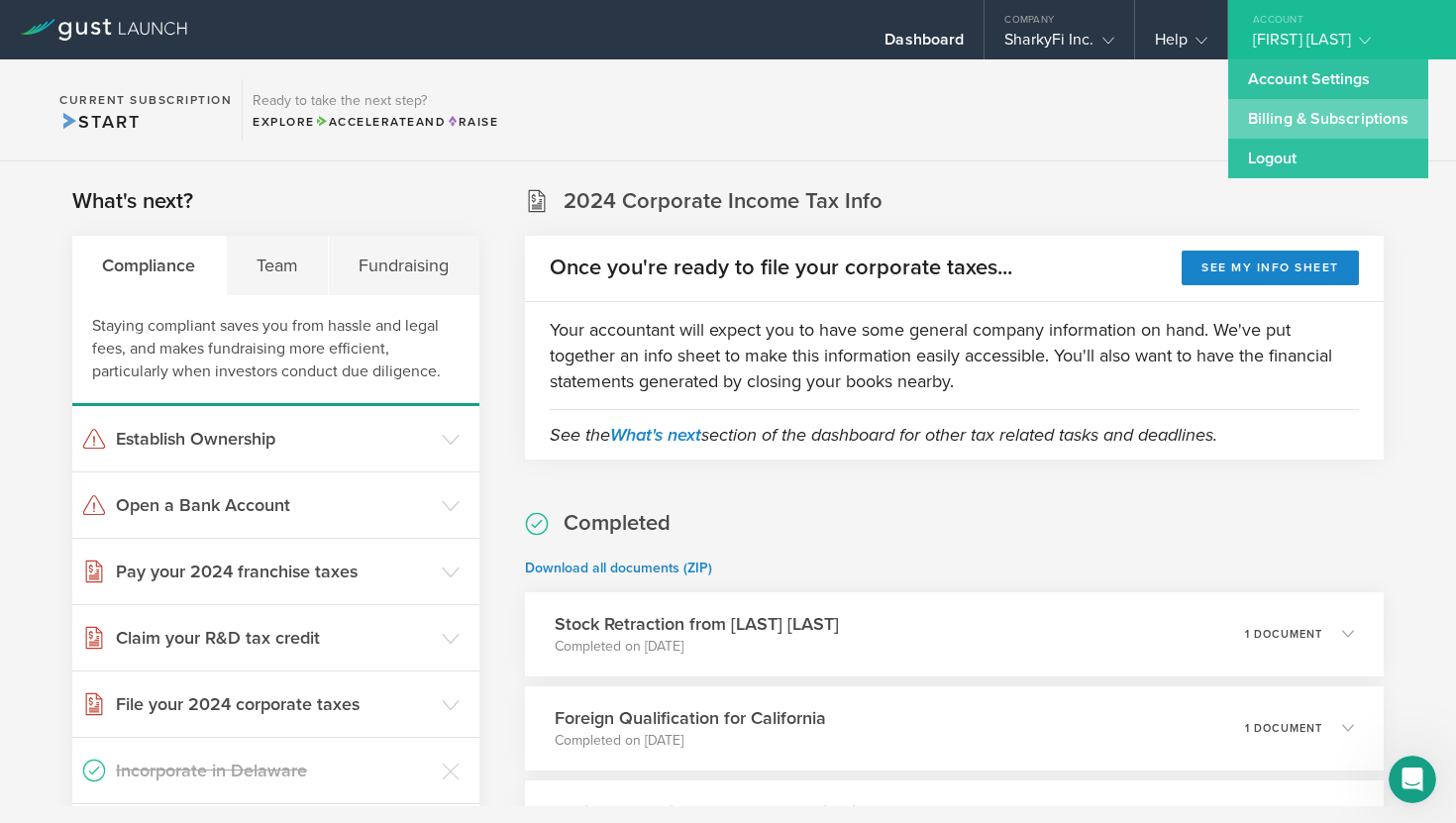 click on "Billing & Subscriptions" at bounding box center (1328, 119) 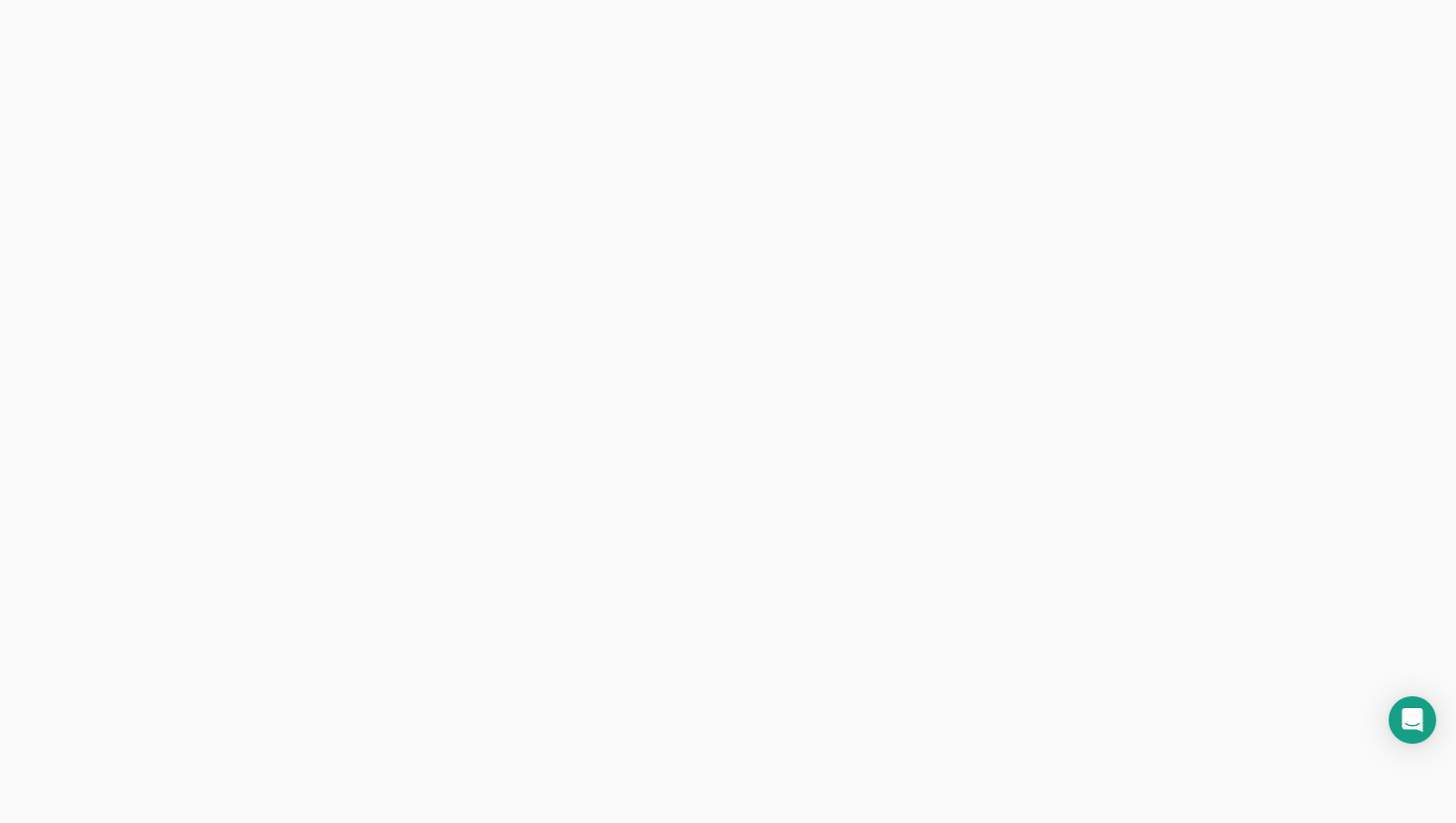 scroll, scrollTop: 0, scrollLeft: 0, axis: both 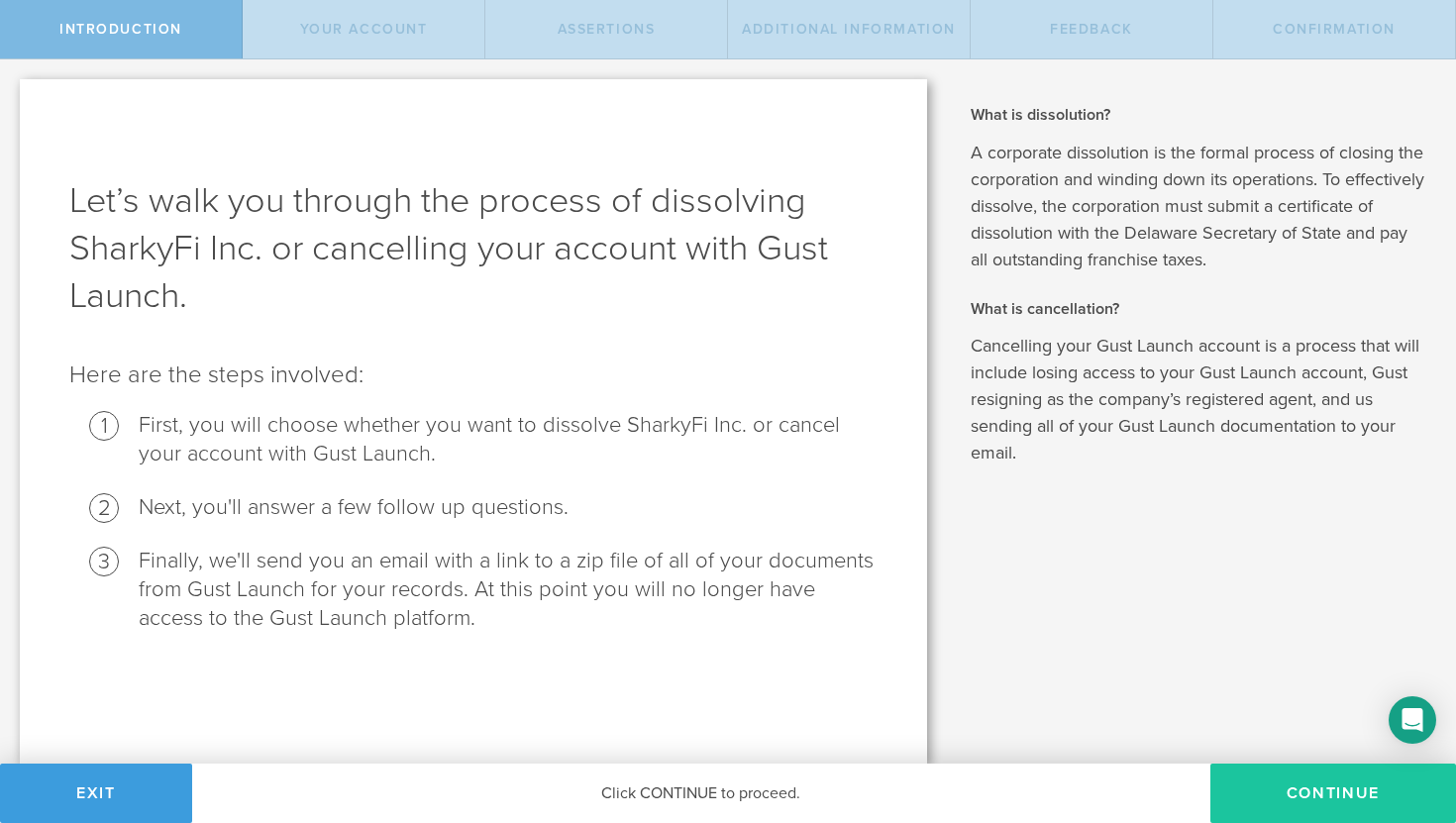 click on "Continue" at bounding box center [1333, 793] 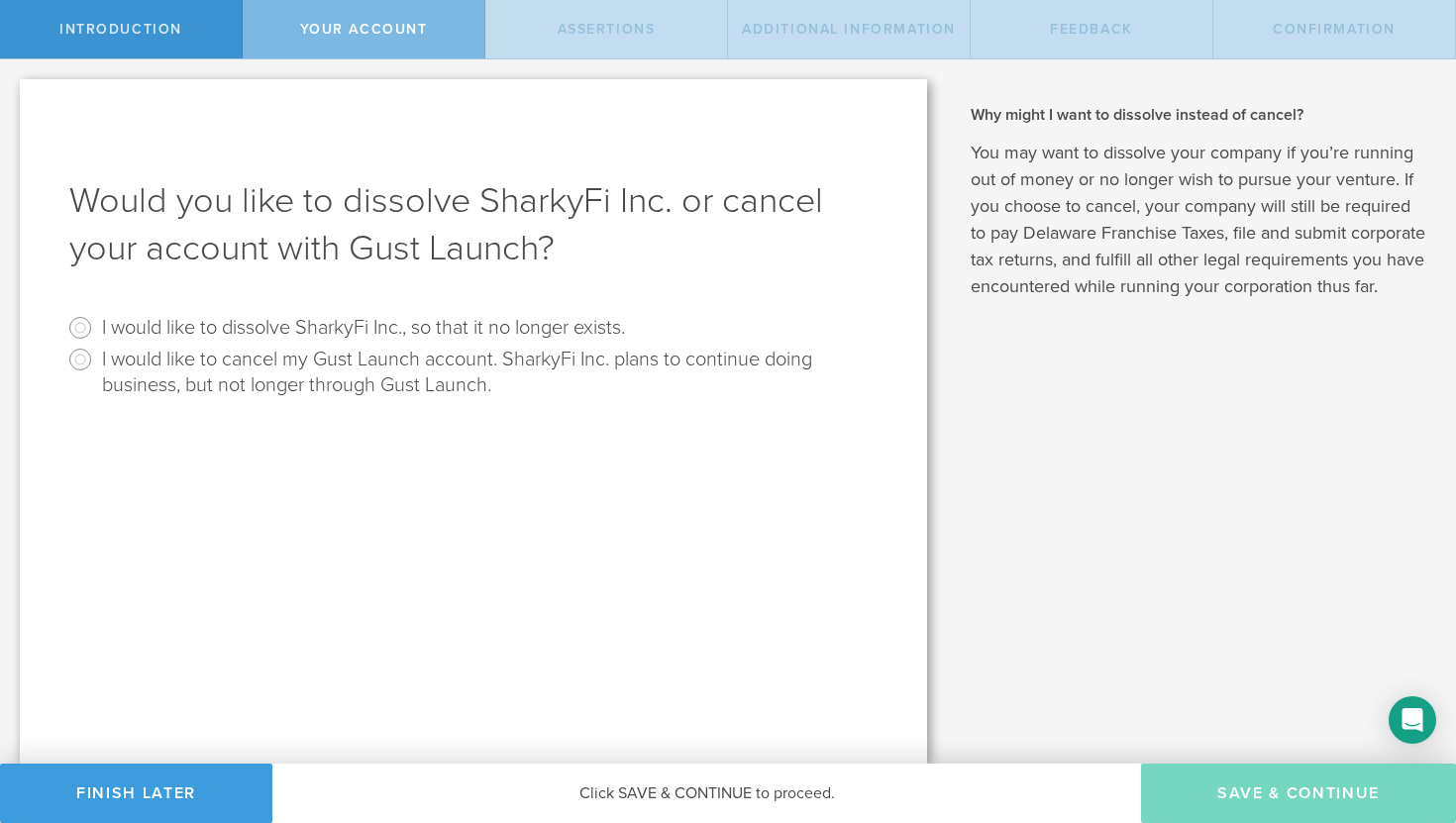 click on "I would like to dissolve SharkyFi Inc., so that it no longer exists." at bounding box center (364, 326) 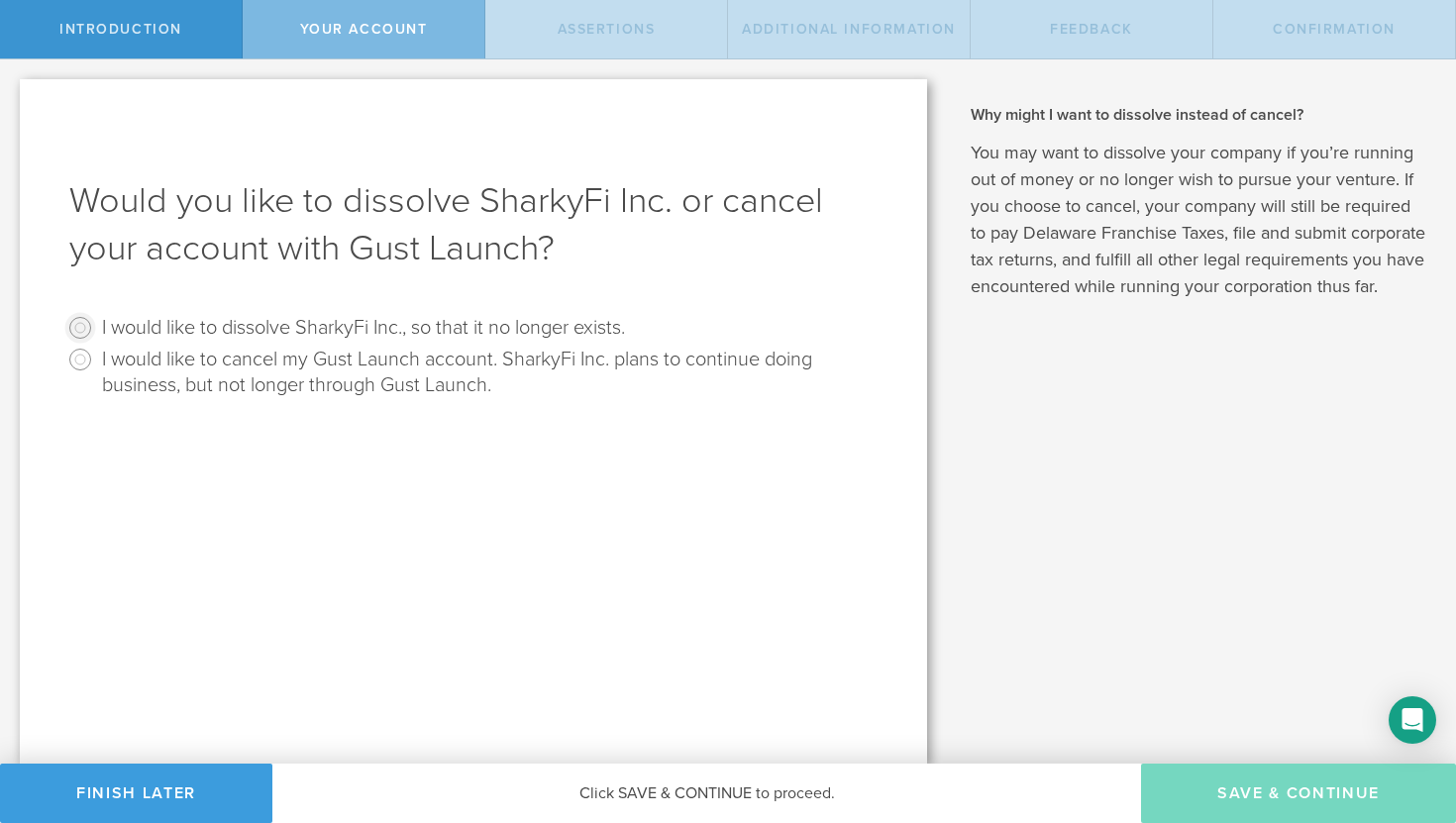 radio on "true" 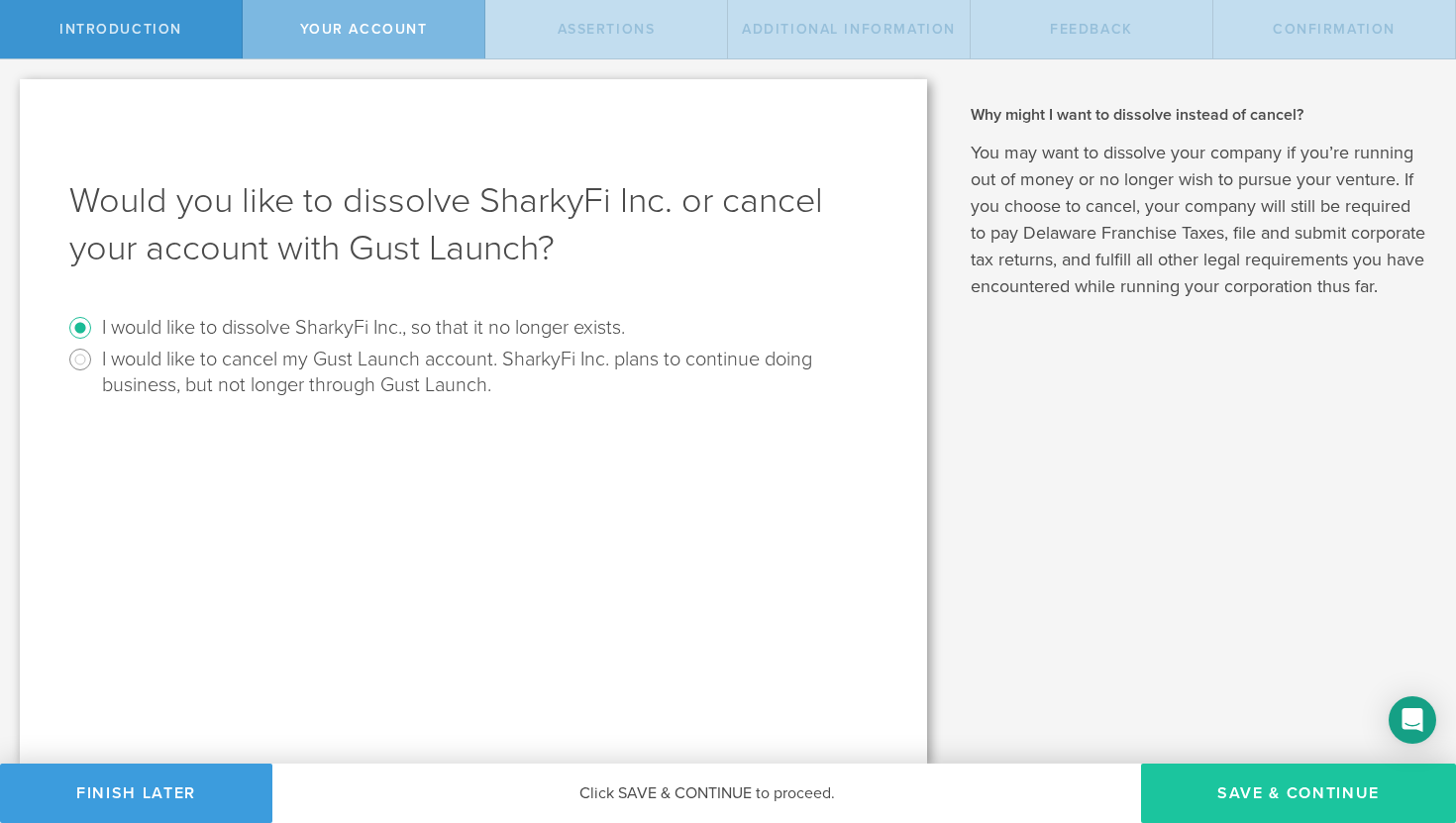 click on "Save & Continue" at bounding box center [1299, 793] 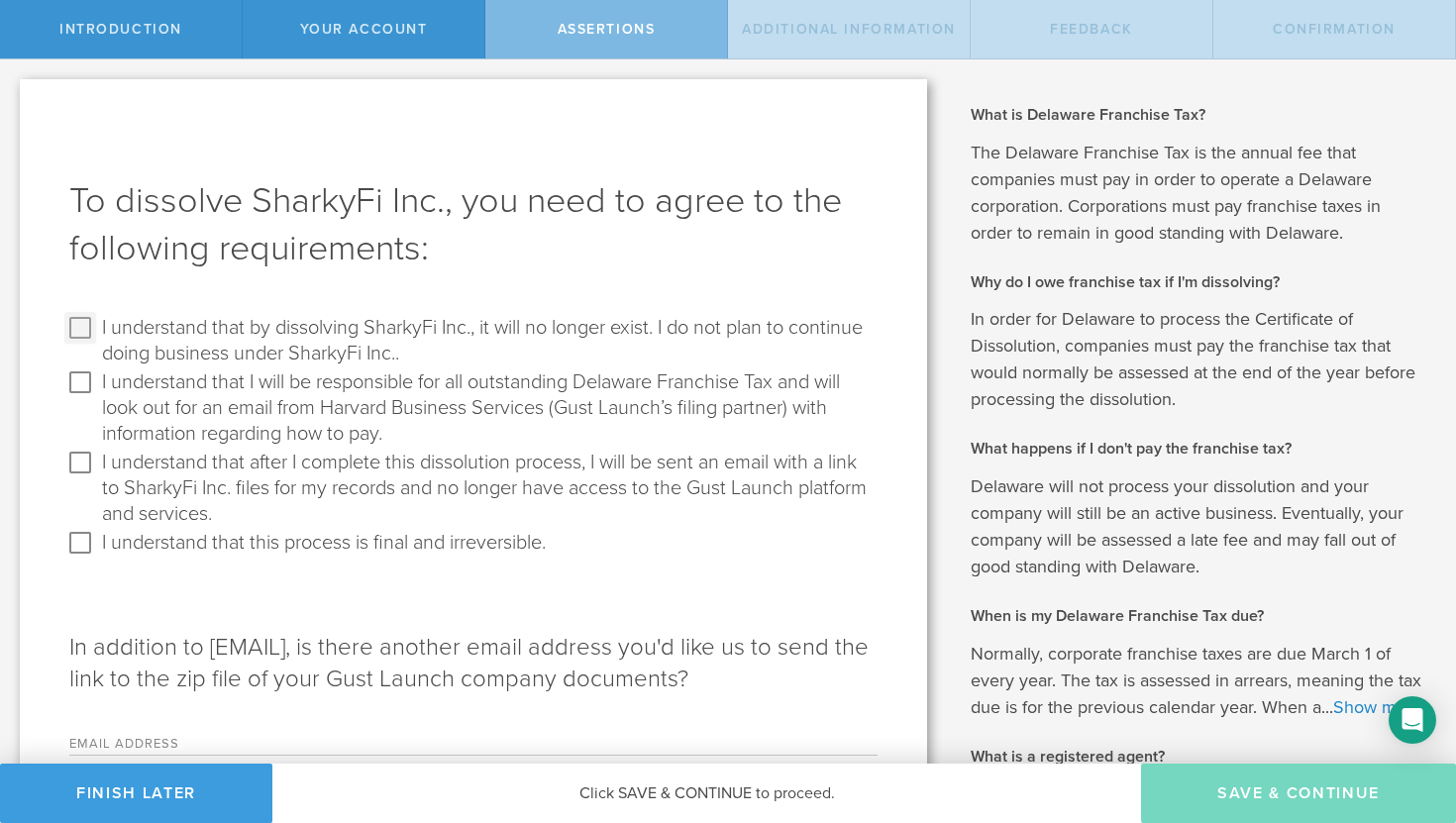 click on "I understand that by dissolving SharkyFi Inc., it will no longer exist. I do not plan to continue doing business under SharkyFi Inc.." at bounding box center [80, 328] 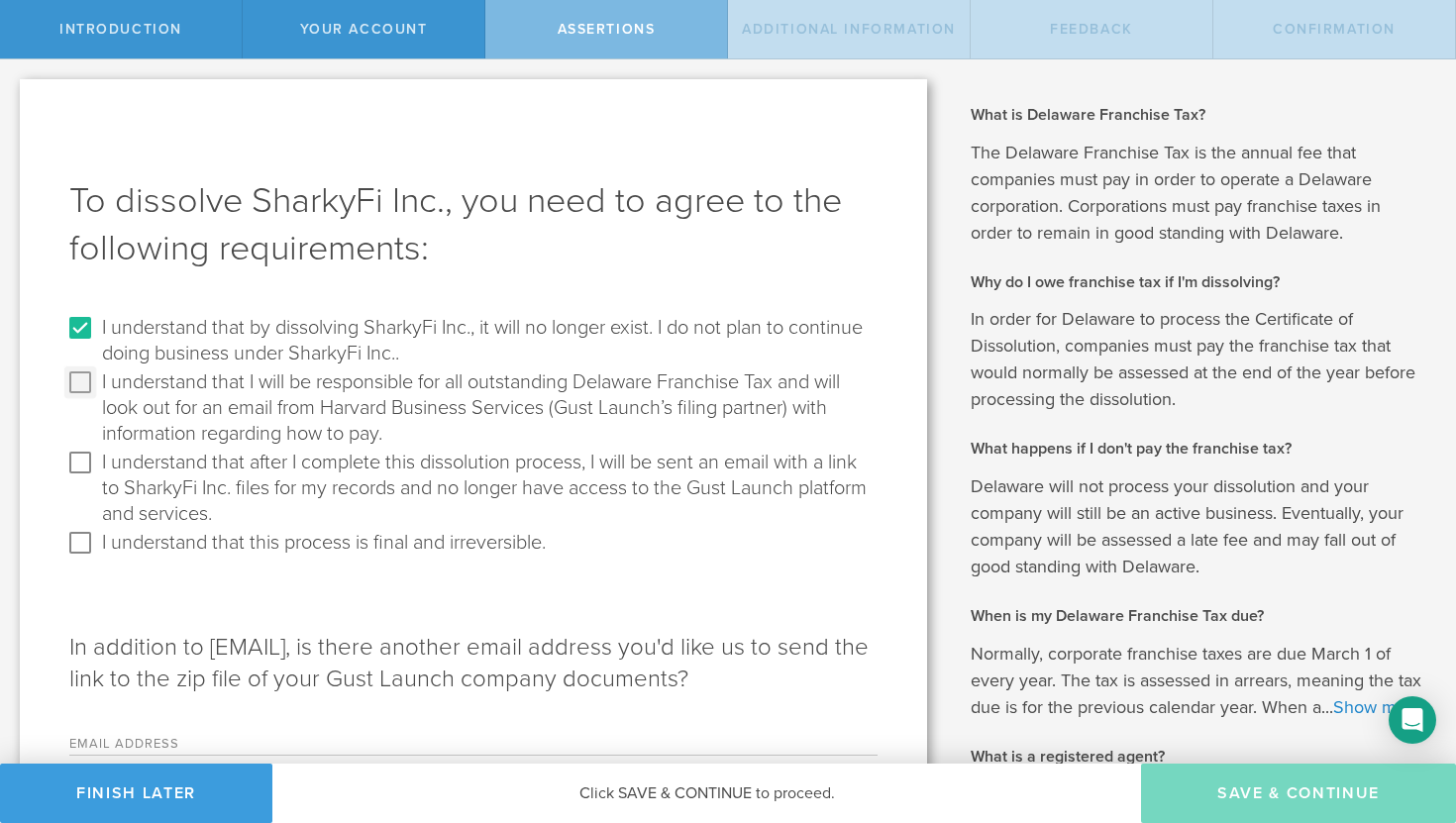 click on "I understand that I will be responsible for all outstanding Delaware Franchise Tax and will look out for an email from Harvard Business Services (Gust Launch’s filing partner) with information regarding how to pay." at bounding box center (80, 382) 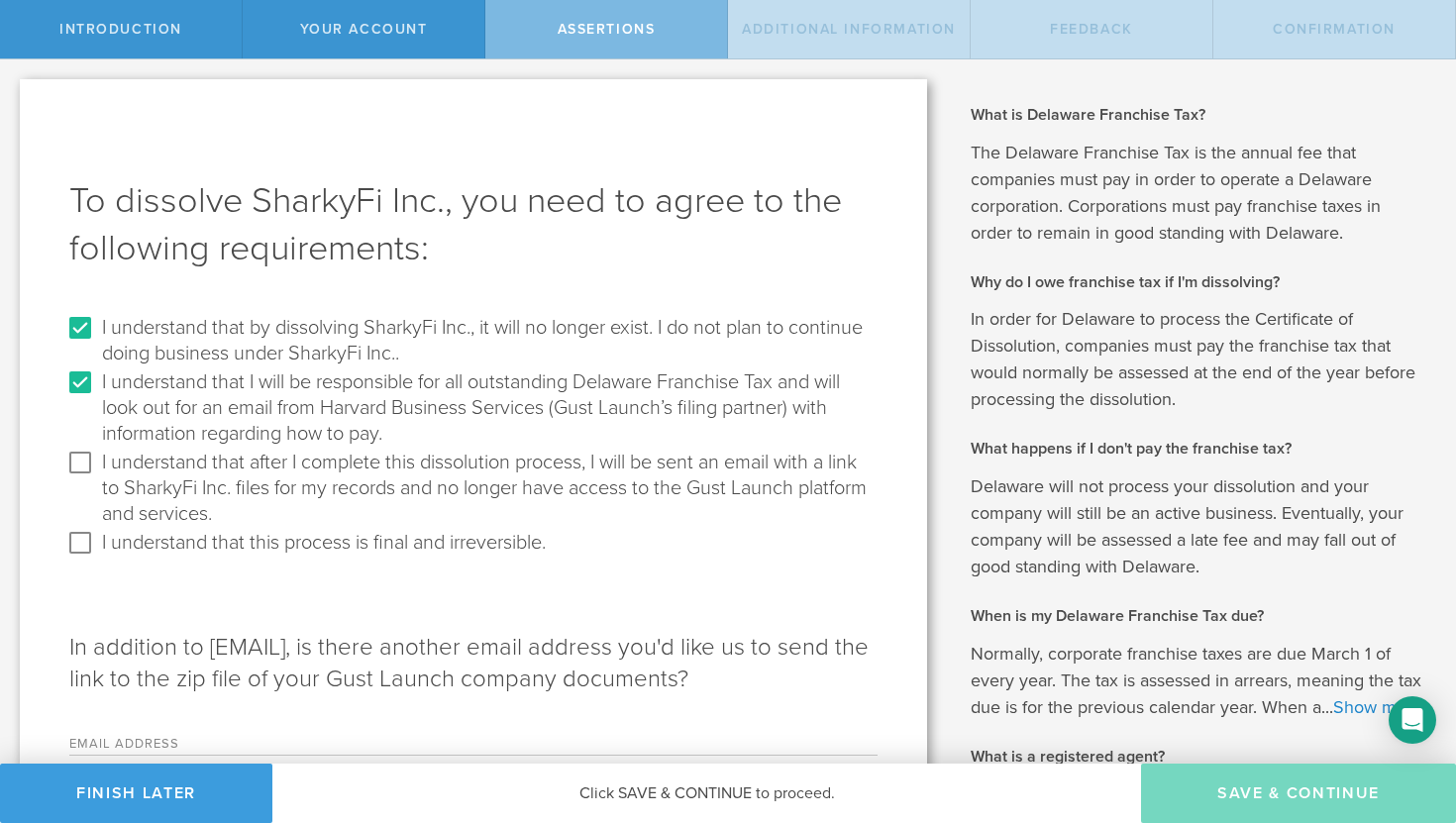 click on "I understand that after I complete this dissolution process, I will be sent an email with a link to SharkyFi Inc. files for my records and no longer have access to the Gust Launch platform and services." at bounding box center [473, 486] 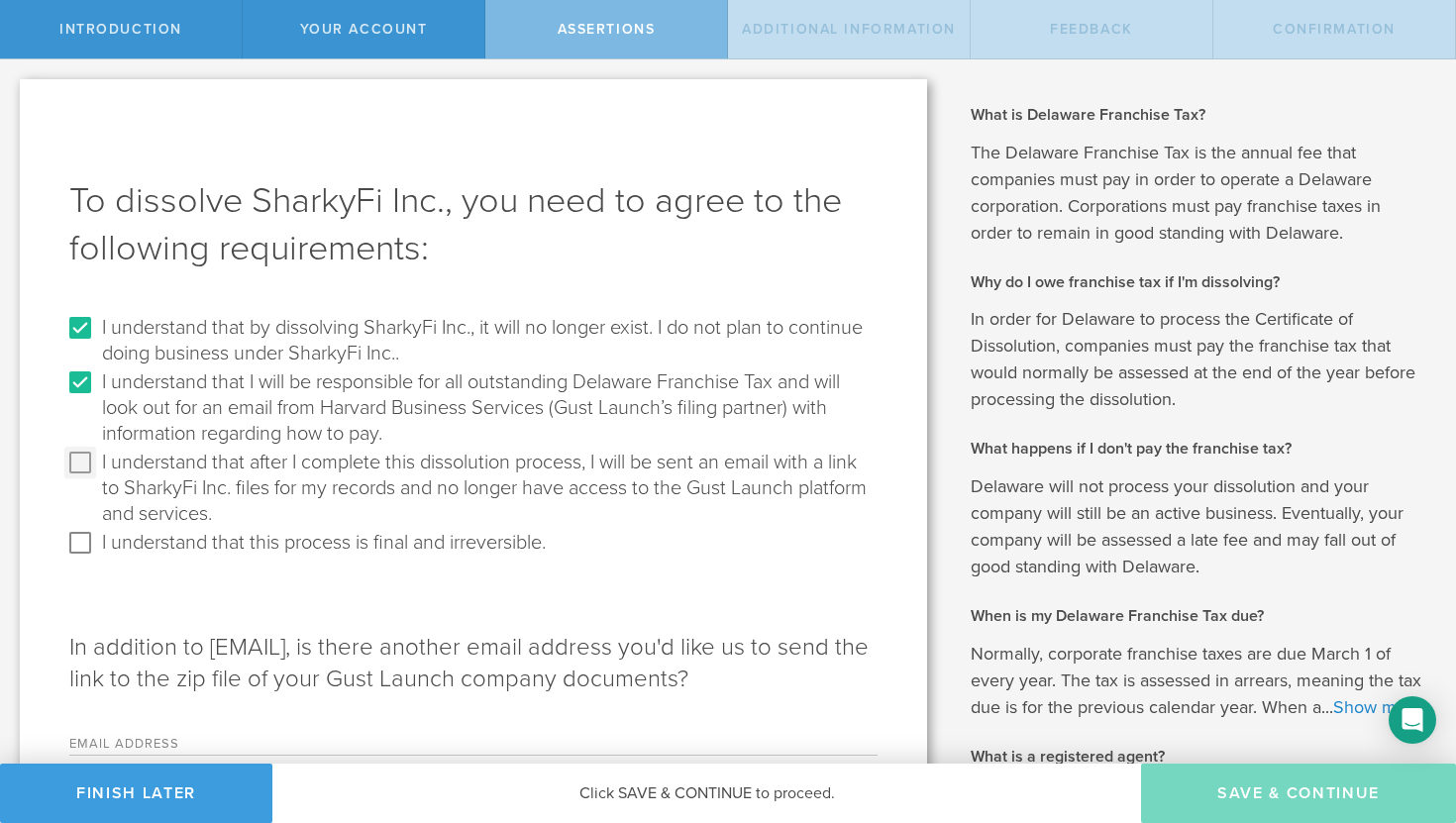 click on "I understand that after I complete this dissolution process, I will be sent an email with a link to SharkyFi Inc. files for my records and no longer have access to the Gust Launch platform and services." at bounding box center [80, 463] 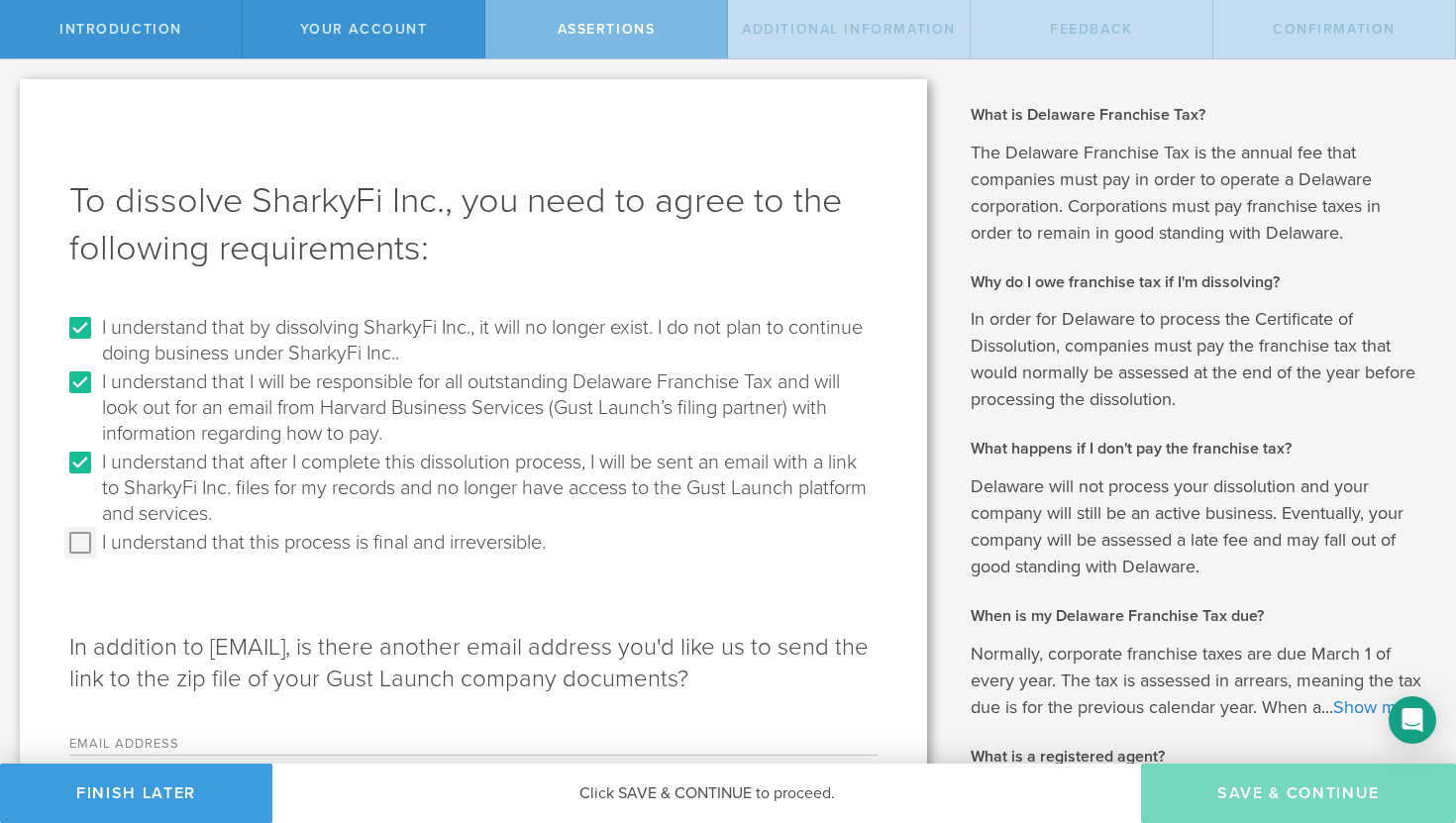 click on "I understand that this process is final and irreversible." at bounding box center (80, 543) 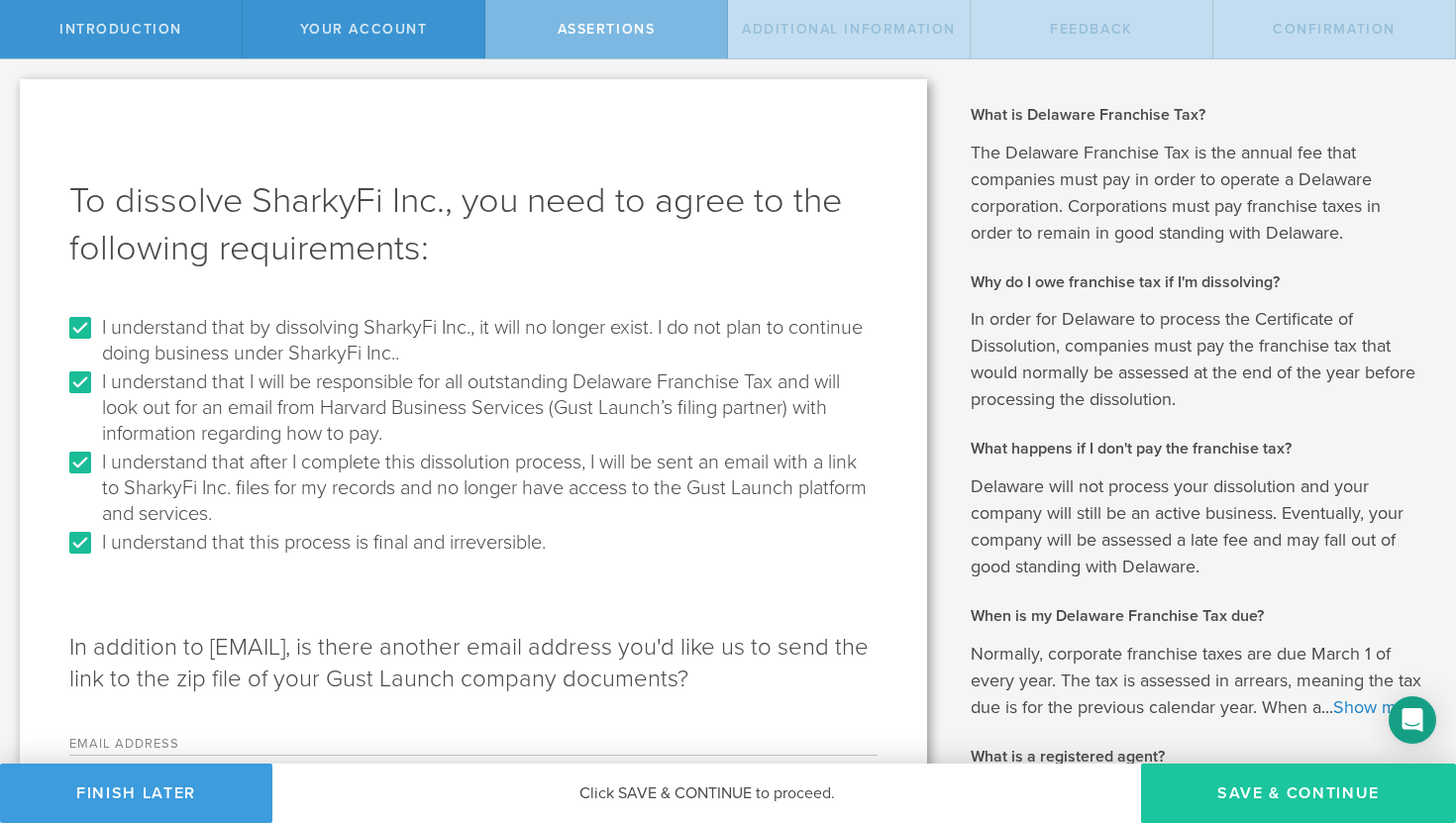 click on "Save & Continue" at bounding box center (1299, 793) 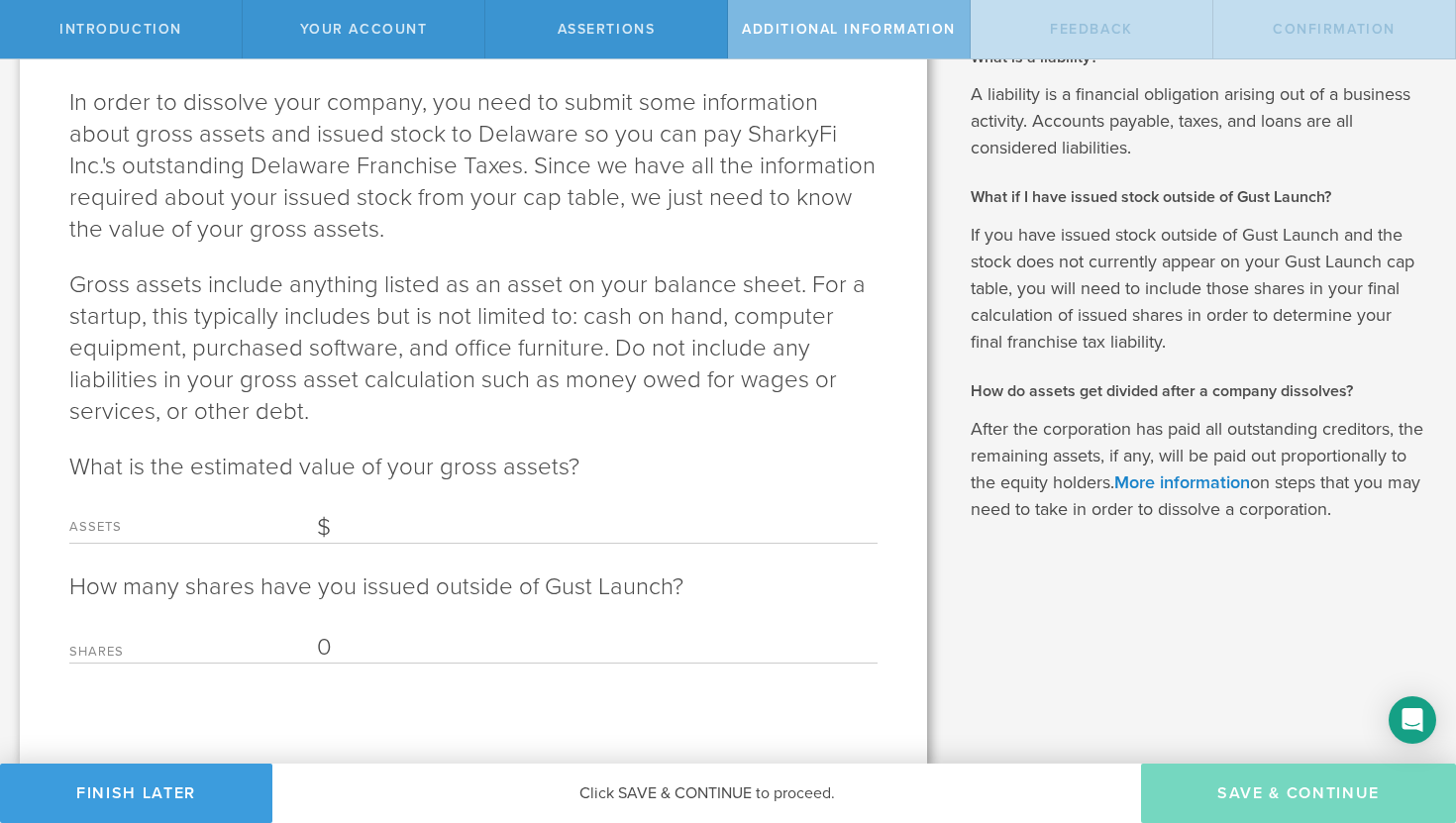 scroll, scrollTop: 227, scrollLeft: 0, axis: vertical 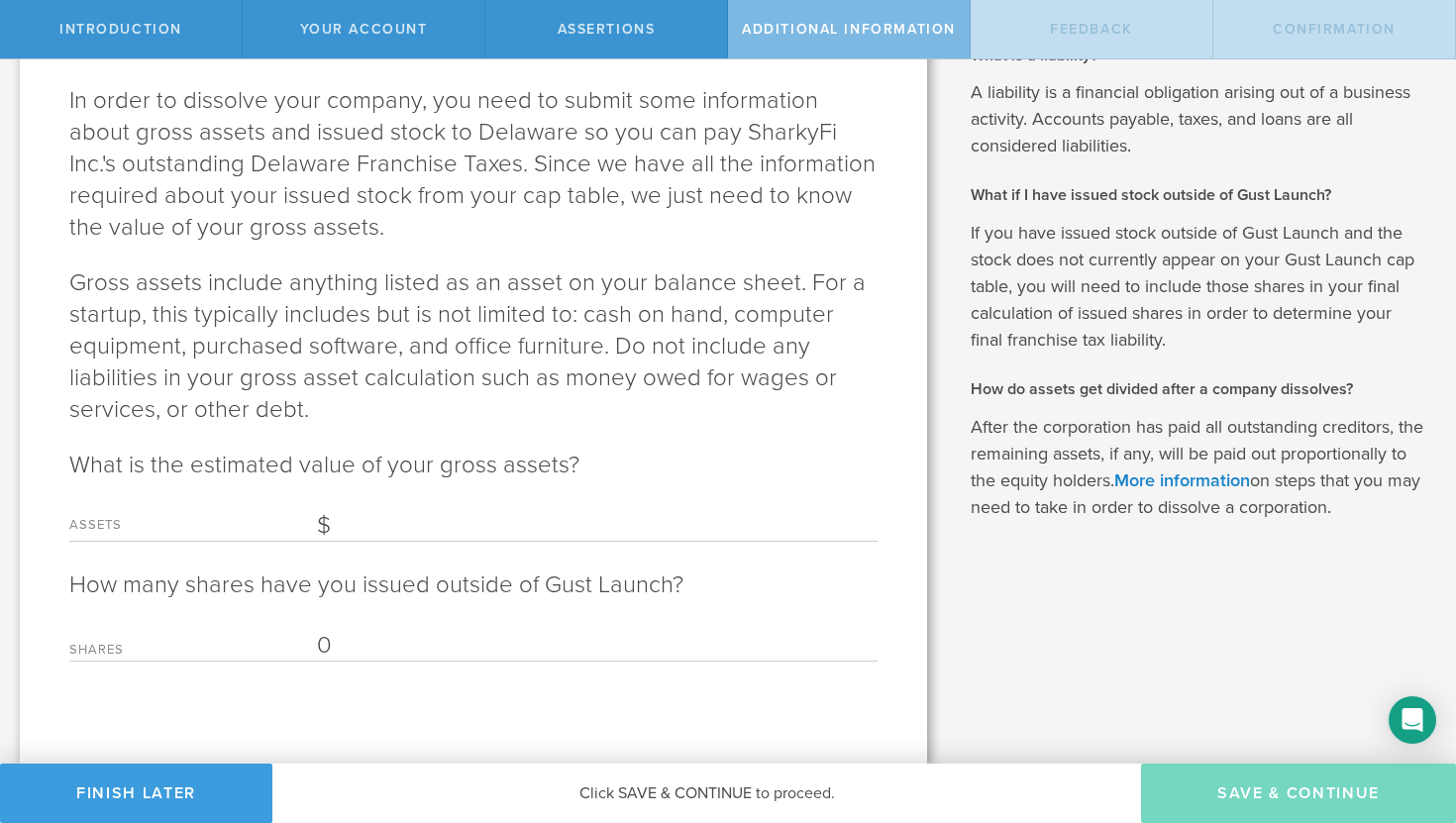 click on "Assets" at bounding box center [597, 526] 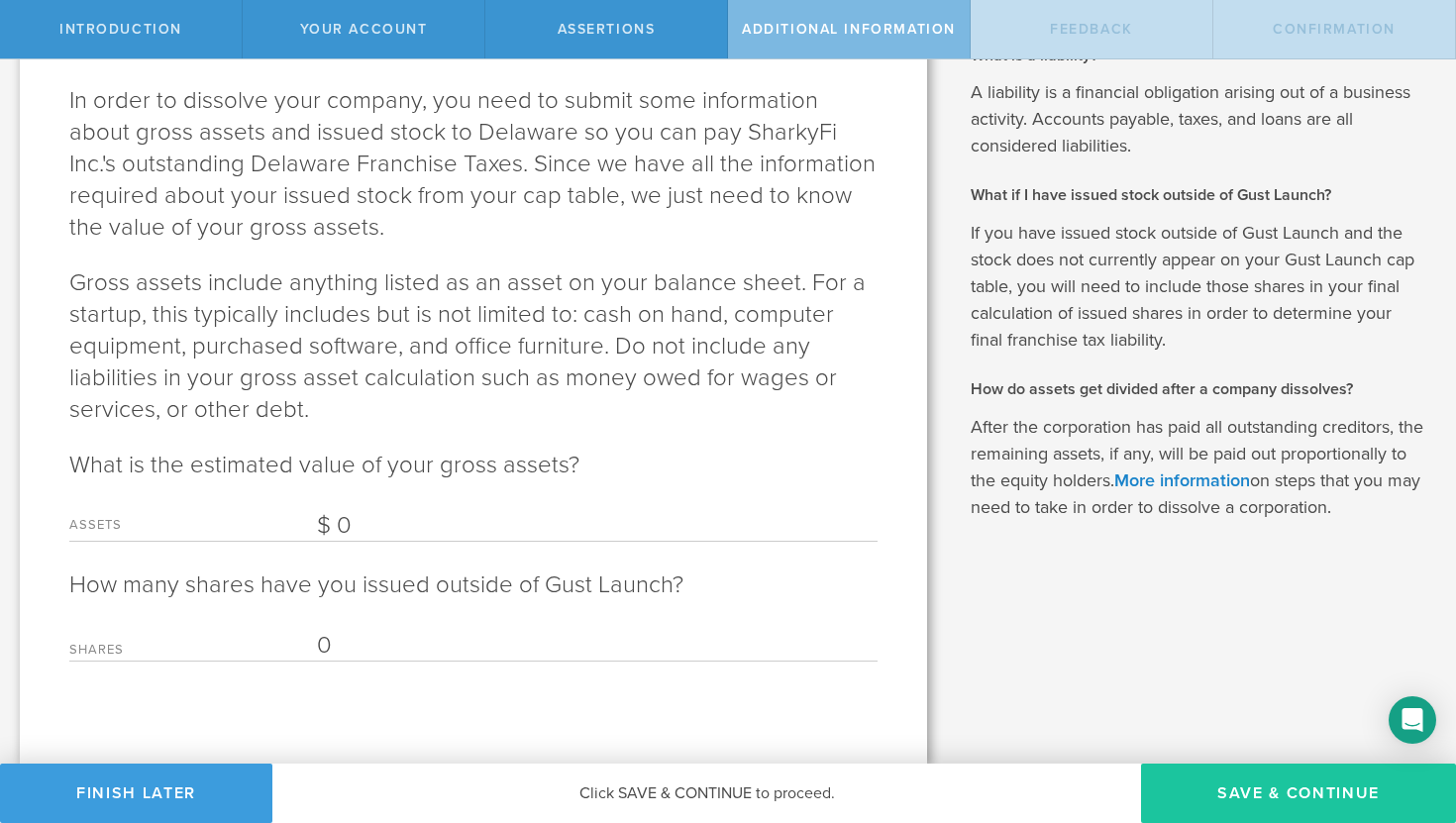 type on "0" 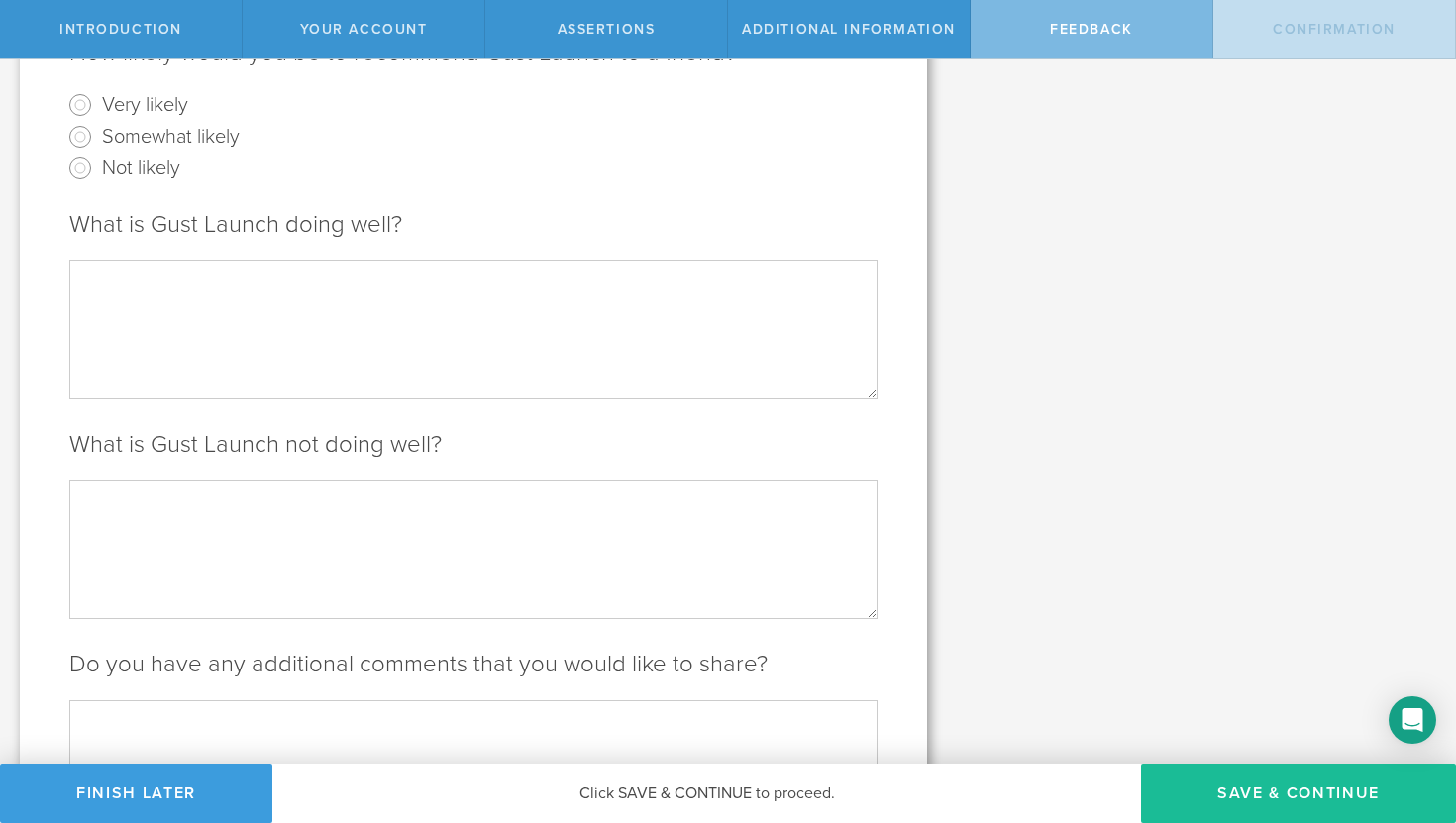 scroll, scrollTop: 0, scrollLeft: 0, axis: both 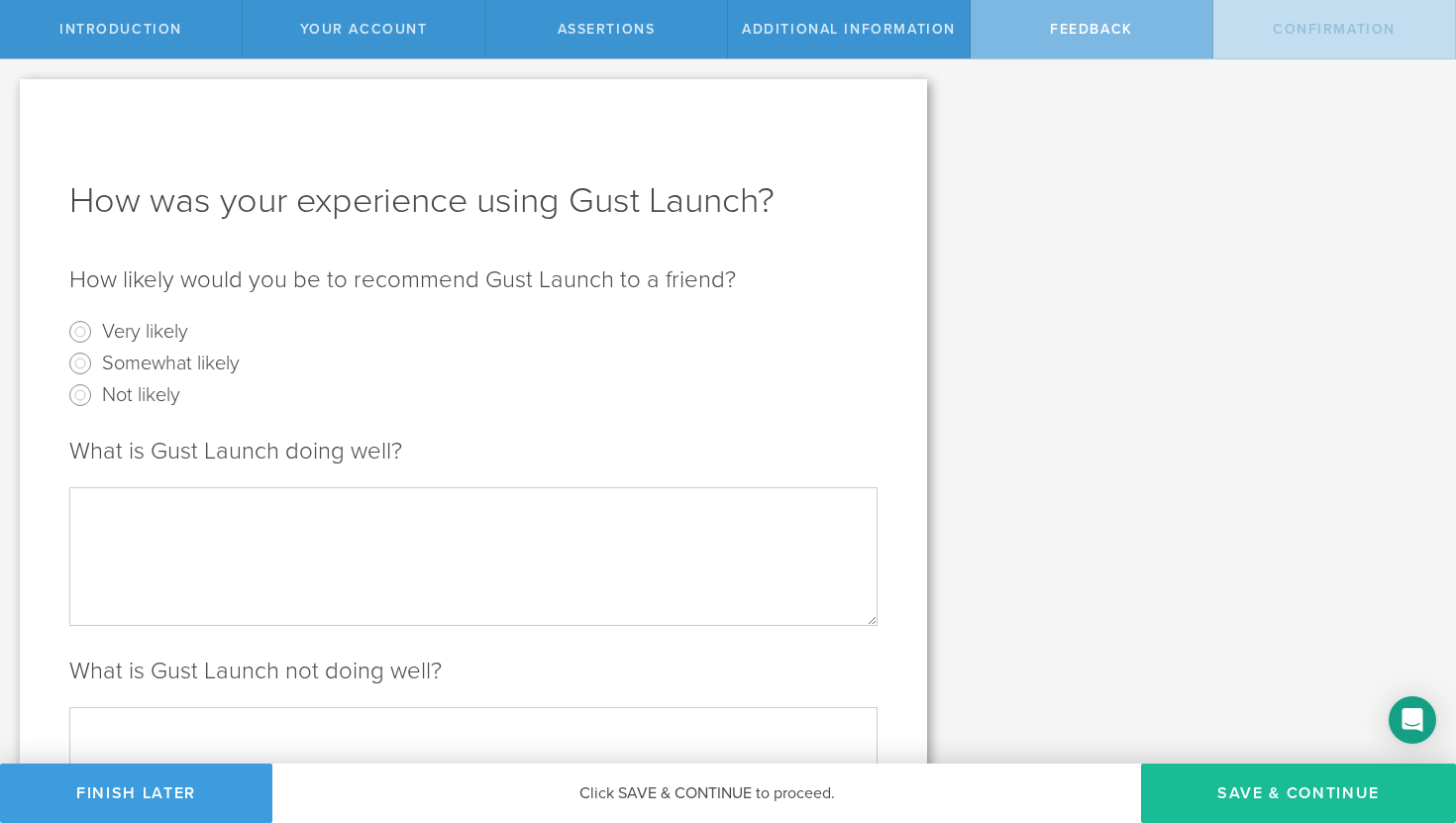 click on "Not likely" at bounding box center (141, 393) 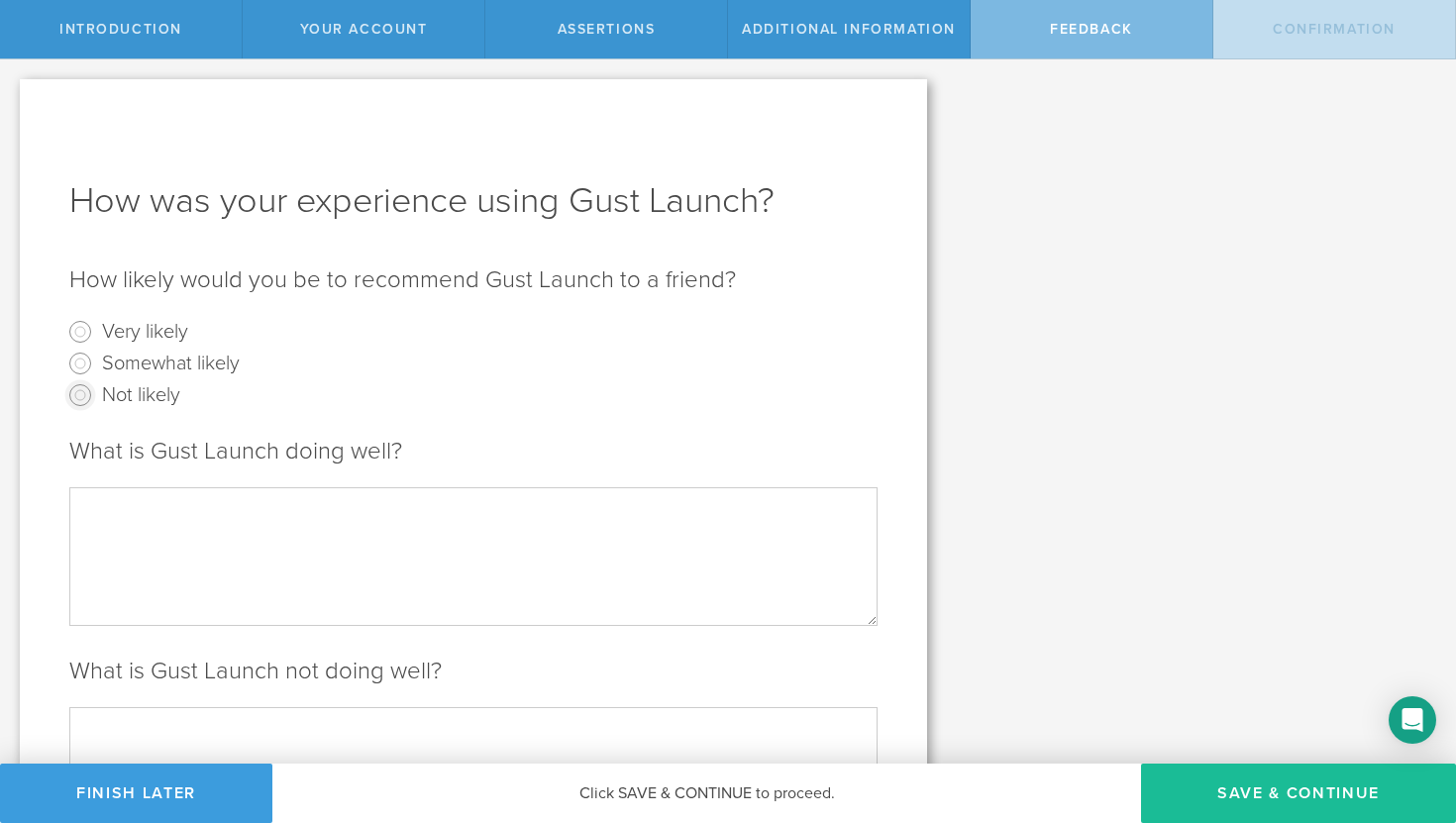 radio on "true" 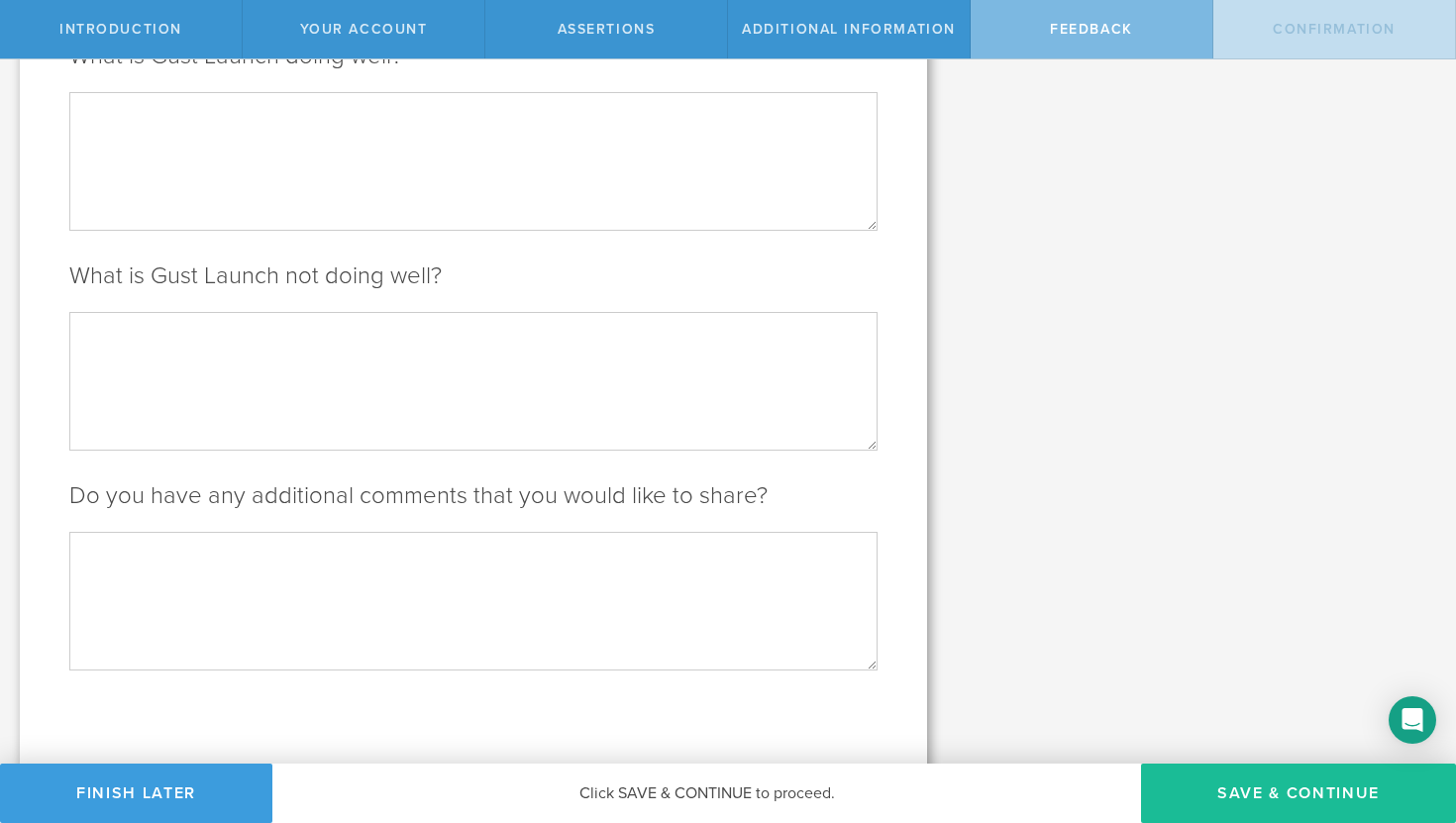 scroll, scrollTop: 406, scrollLeft: 0, axis: vertical 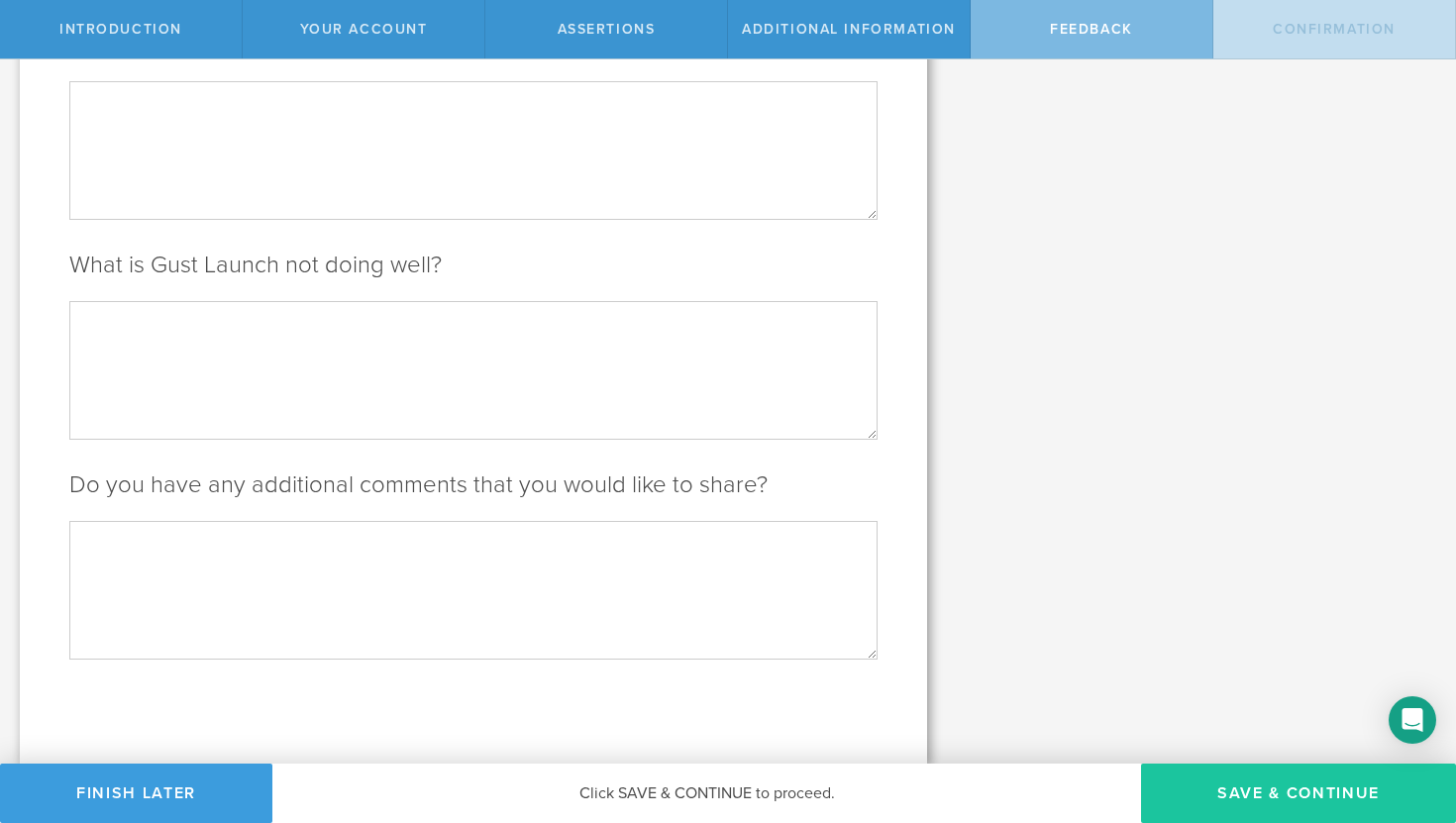 click on "Save & Continue" at bounding box center [1299, 793] 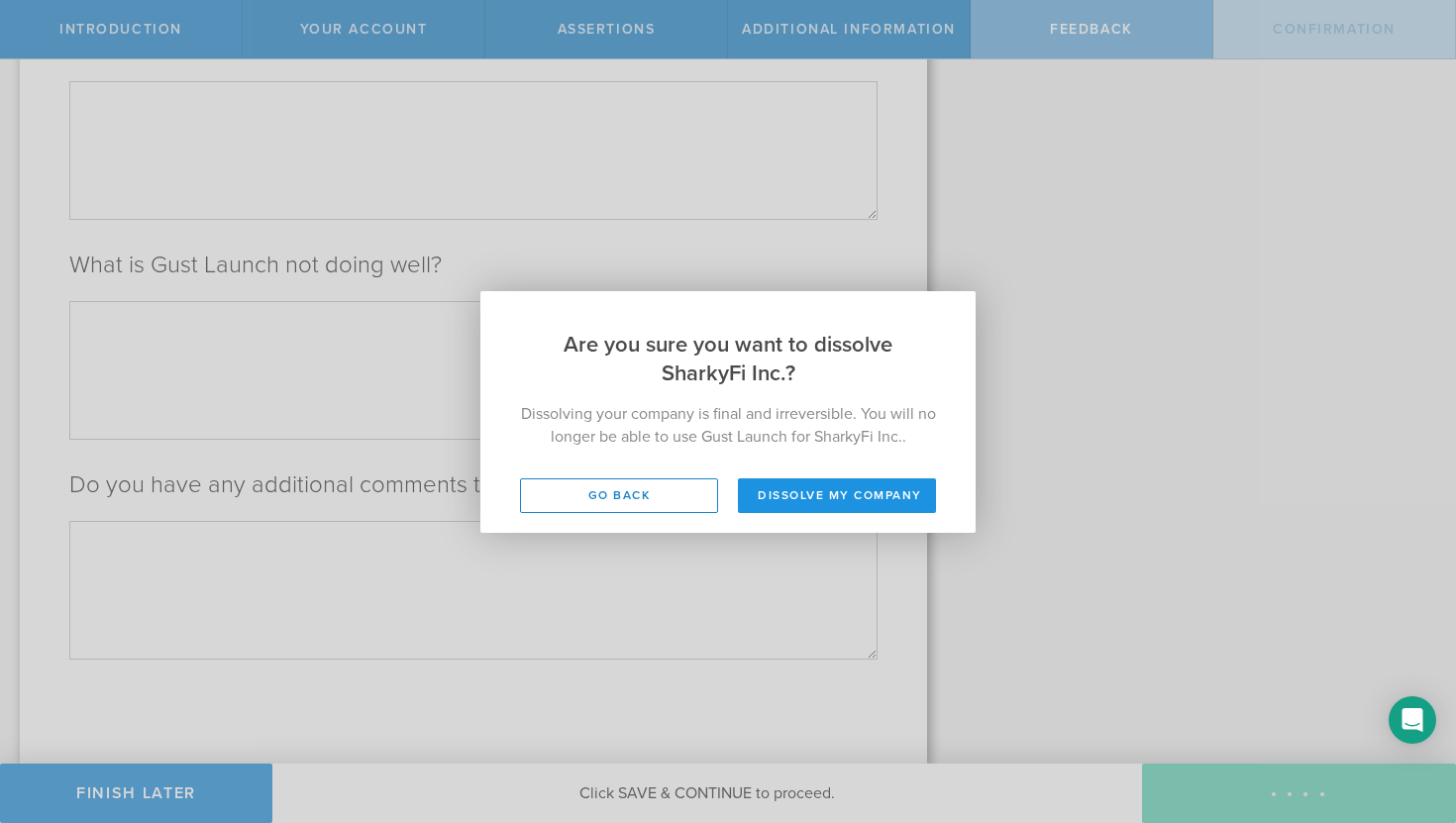 click on "Dissolve my company" at bounding box center [837, 495] 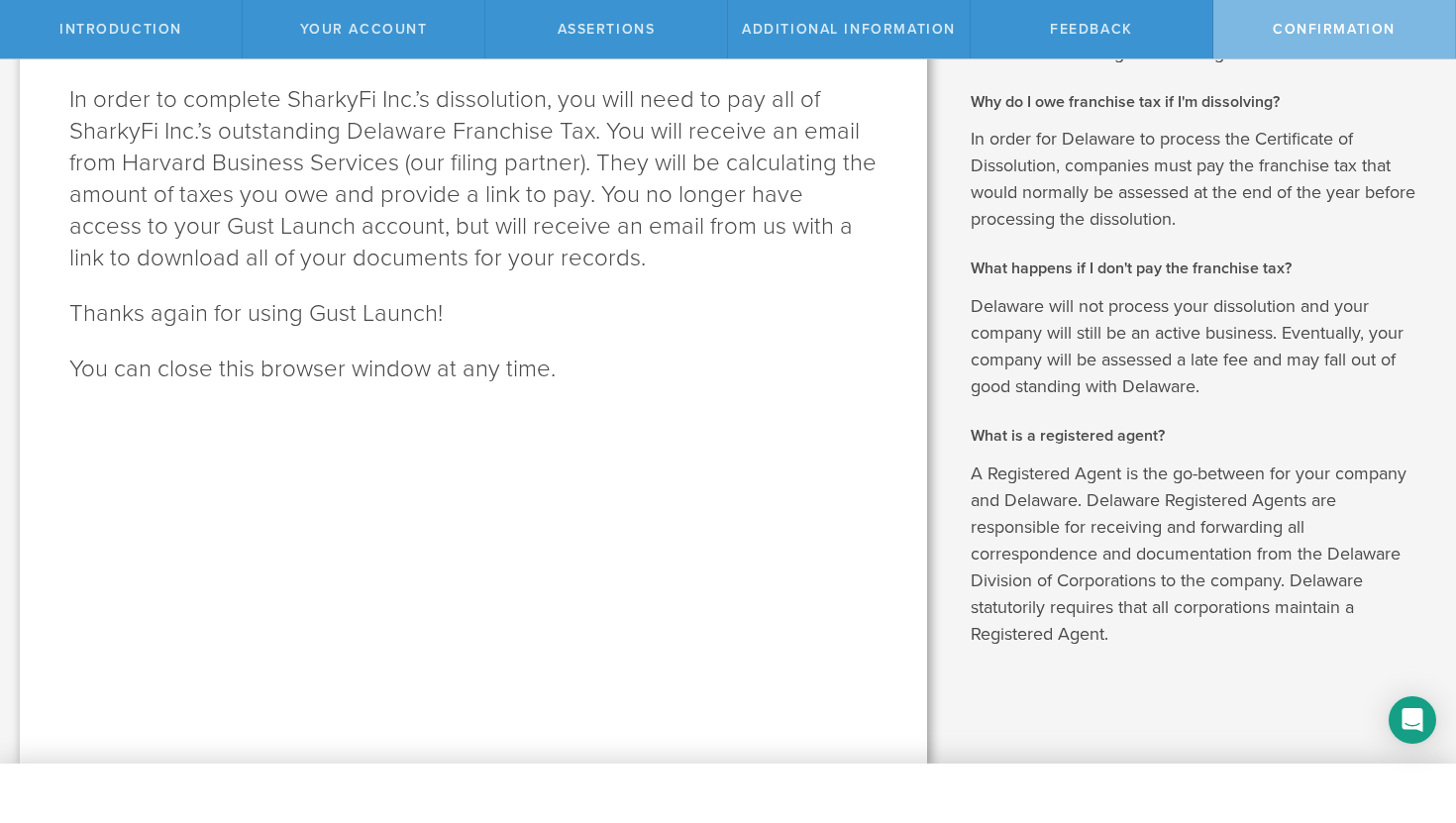 scroll, scrollTop: 0, scrollLeft: 0, axis: both 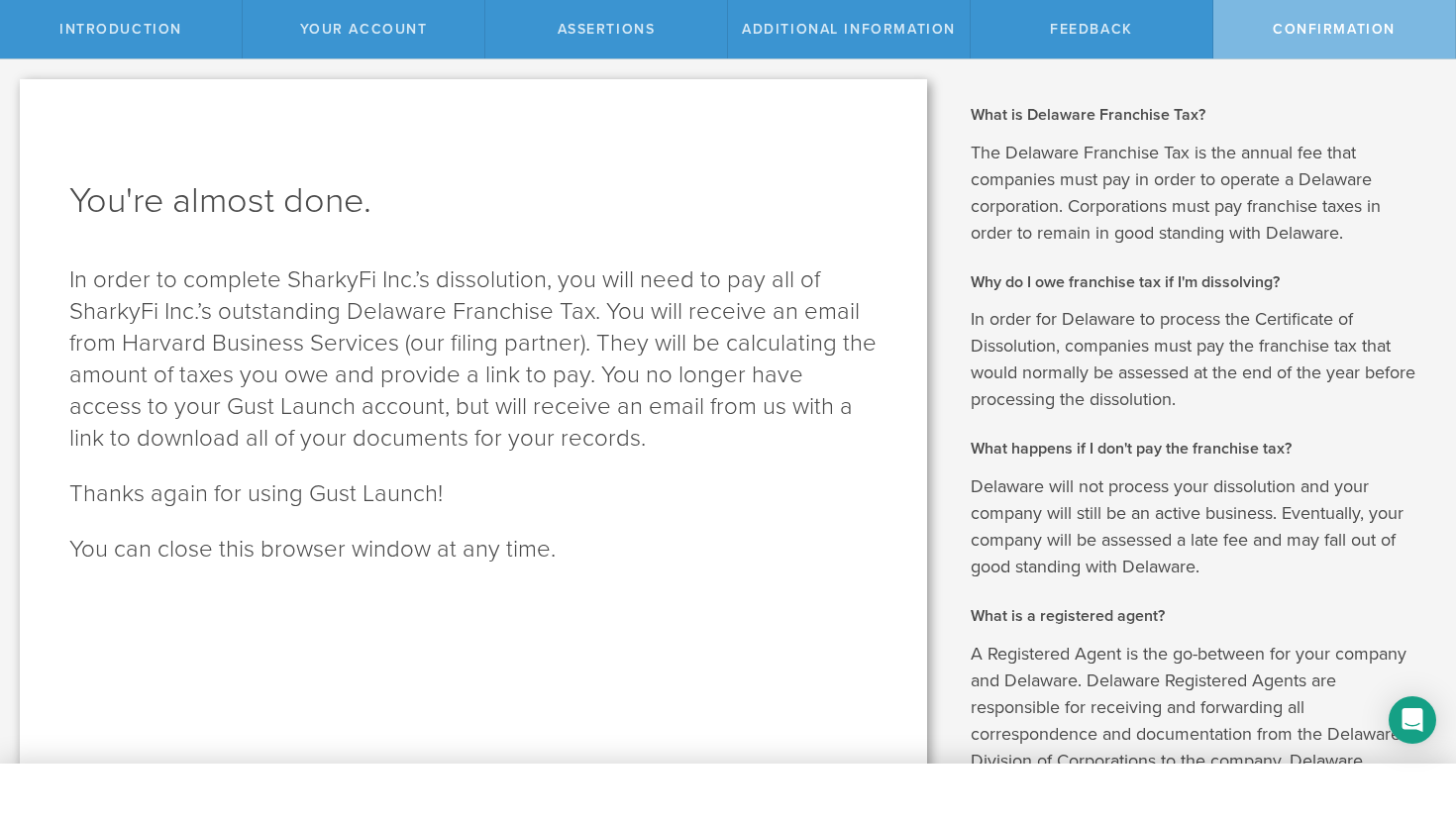 click on "Confirmation" at bounding box center (1334, 29) 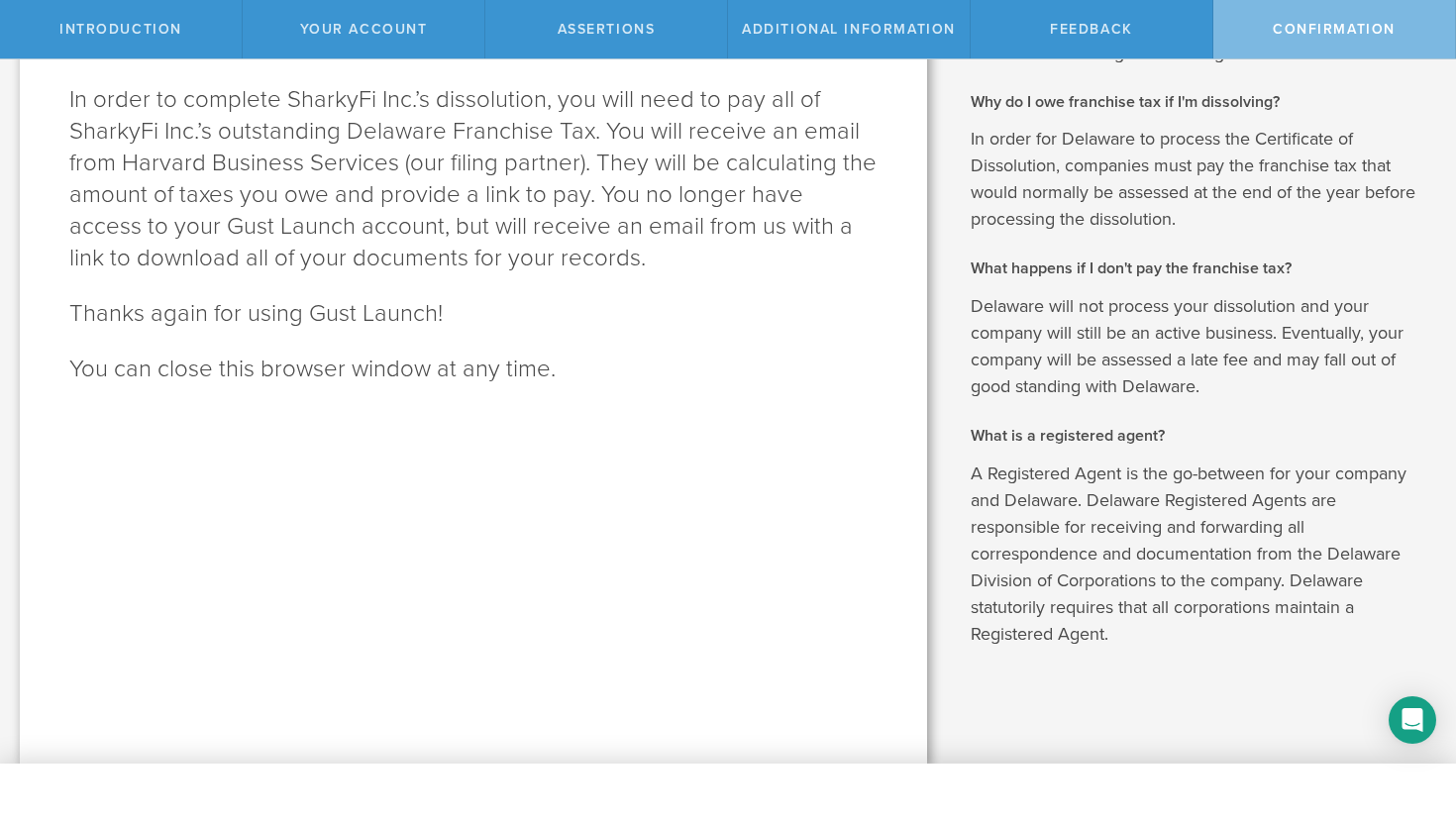 scroll, scrollTop: 0, scrollLeft: 0, axis: both 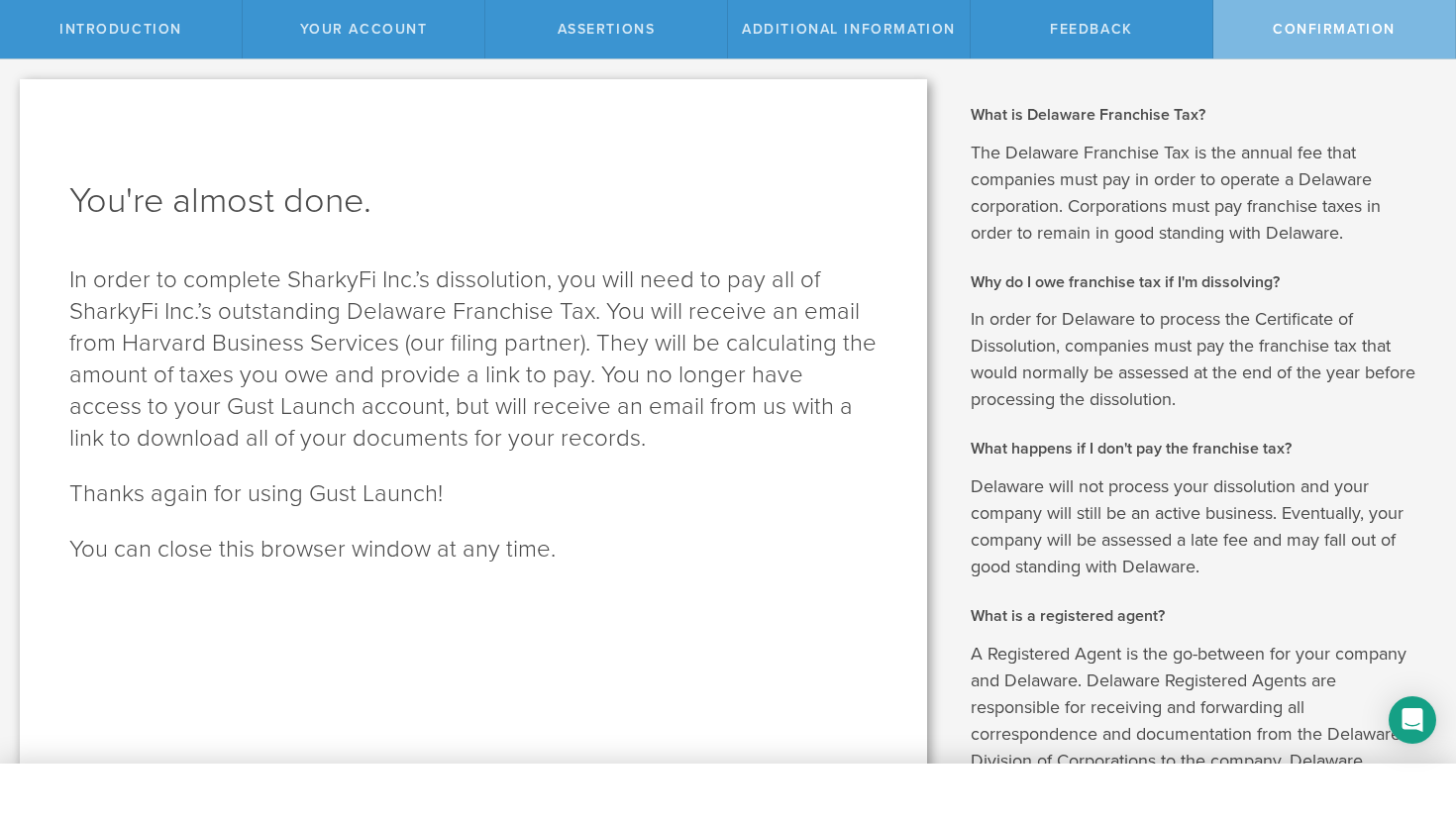 click on "Introduction" at bounding box center [121, 29] 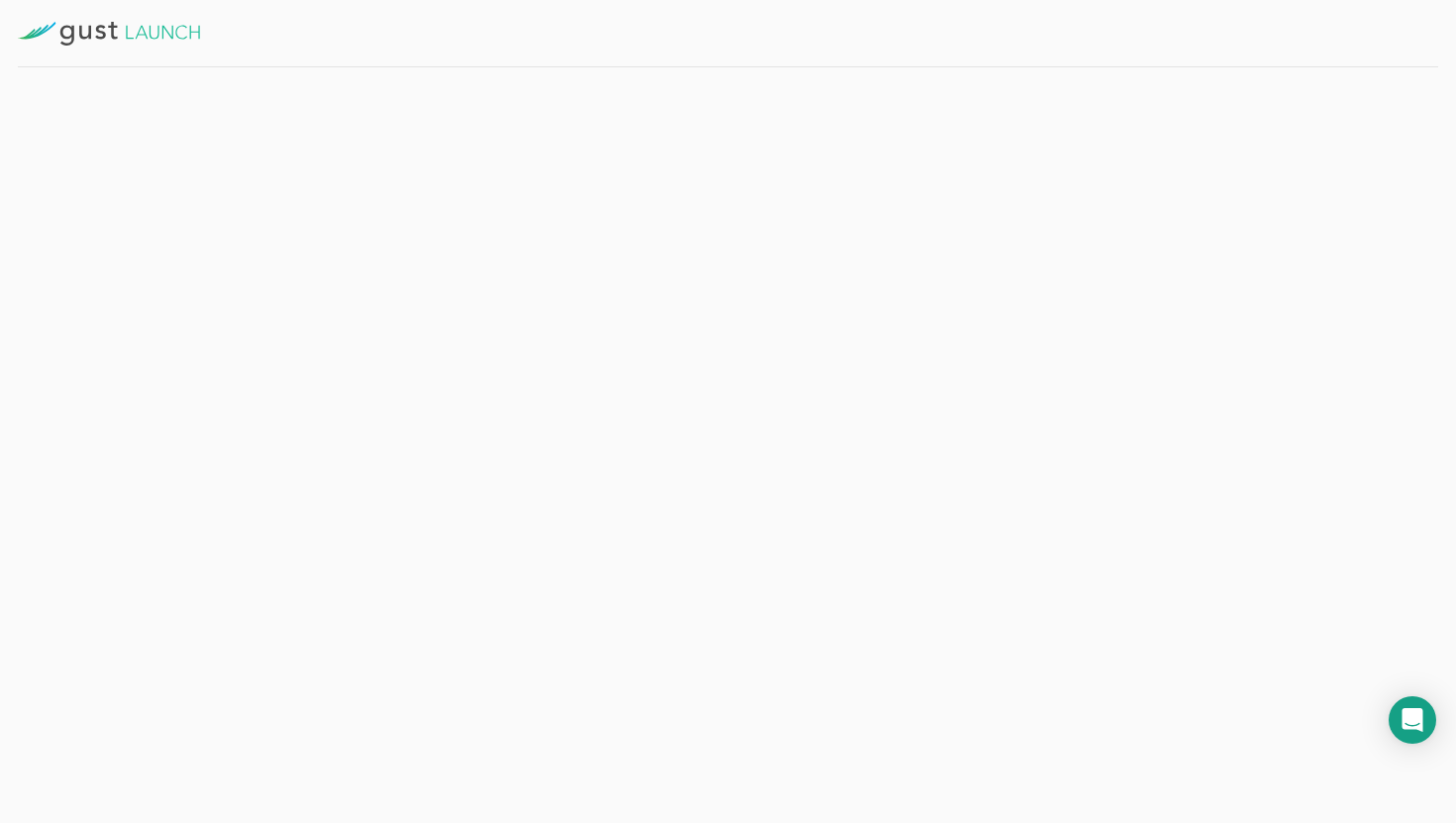 scroll, scrollTop: 0, scrollLeft: 0, axis: both 